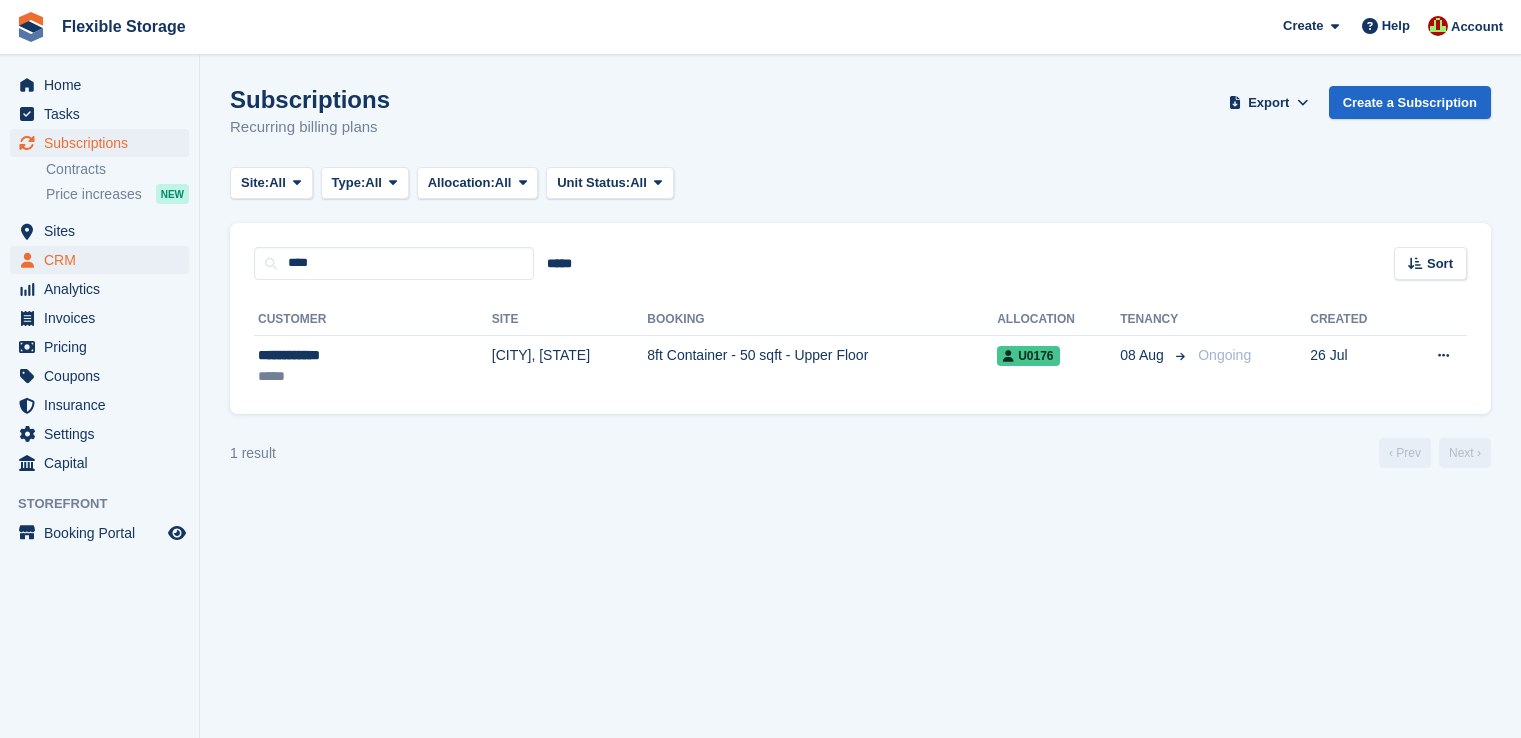 scroll, scrollTop: 0, scrollLeft: 0, axis: both 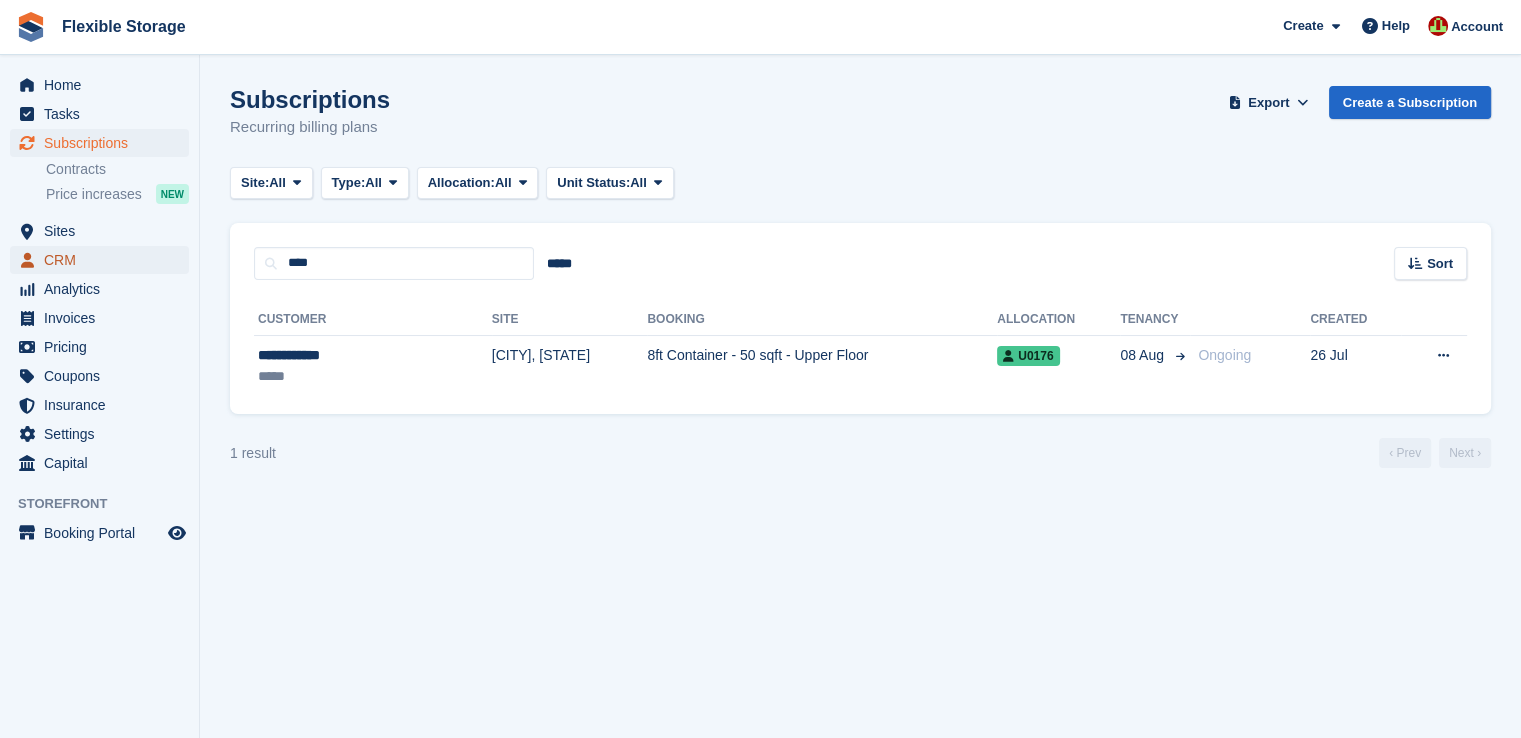 click on "CRM" at bounding box center [104, 260] 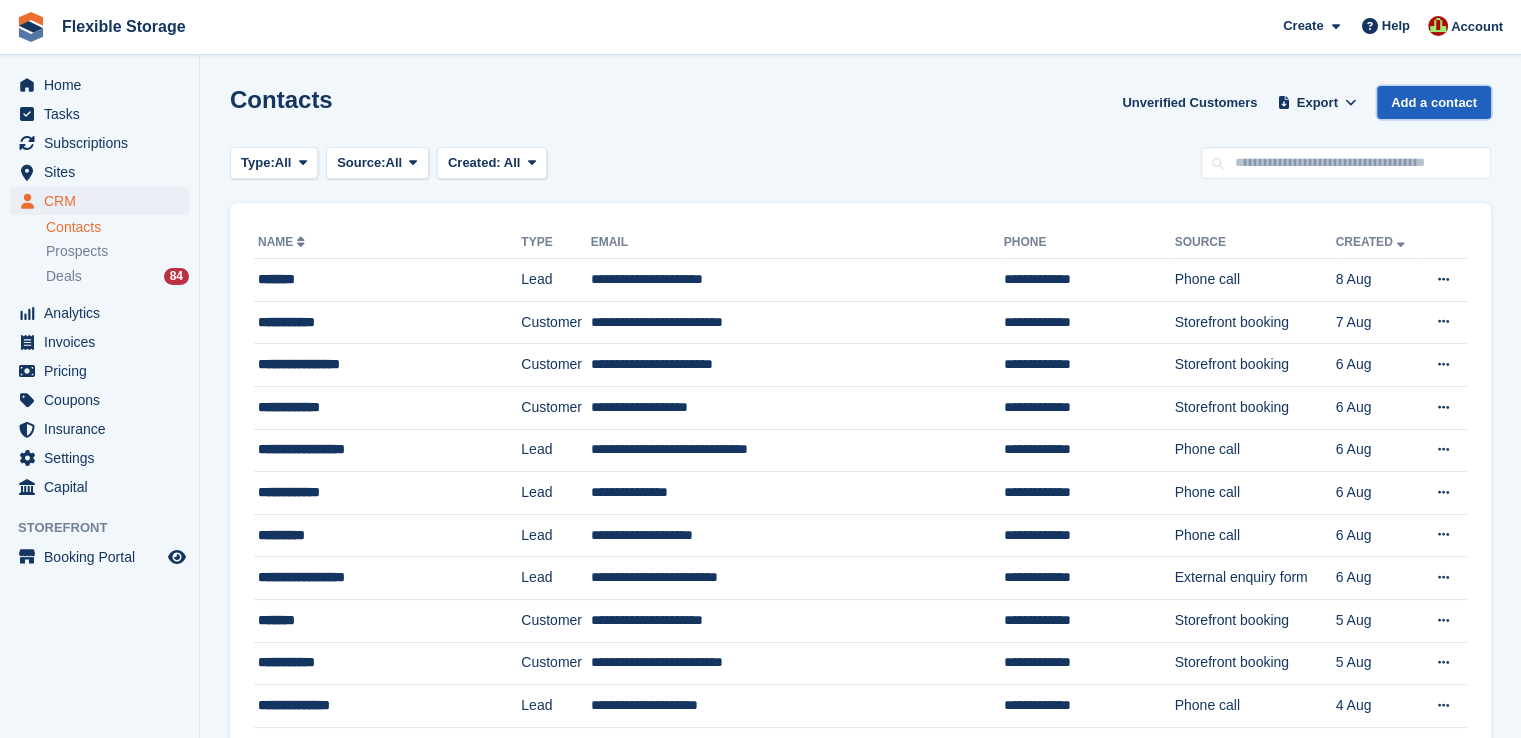 click on "Add a contact" at bounding box center (1434, 102) 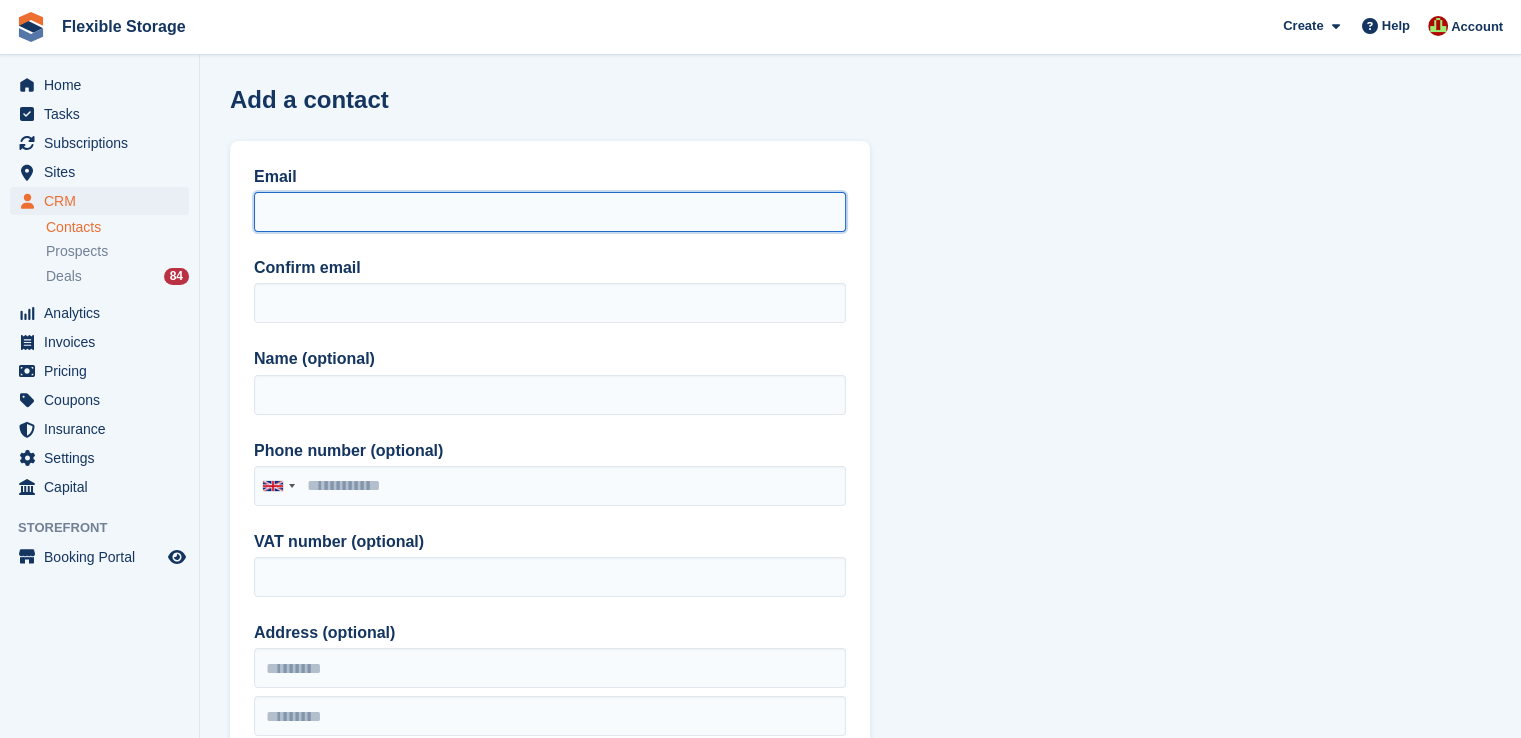 click on "Email" at bounding box center [550, 212] 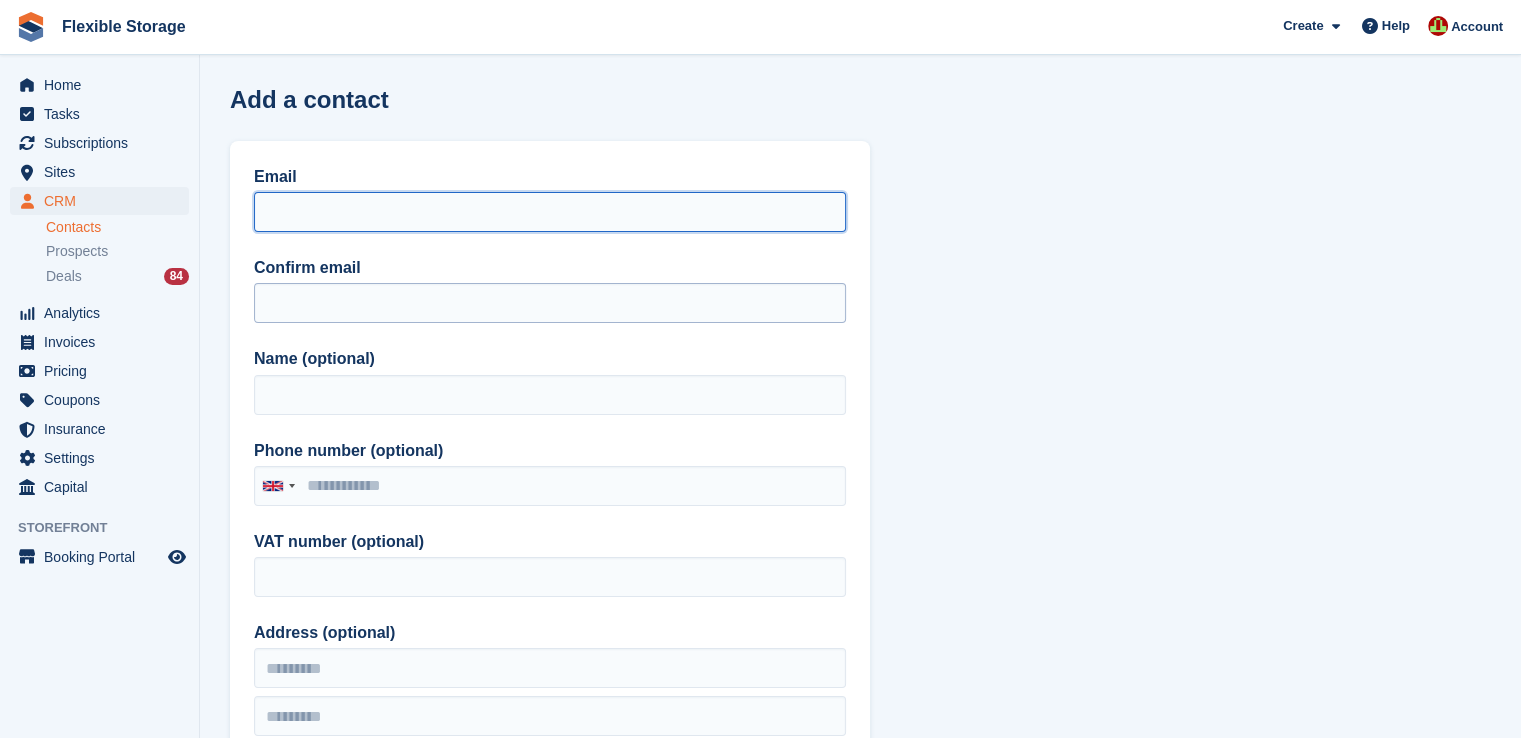 paste on "**********" 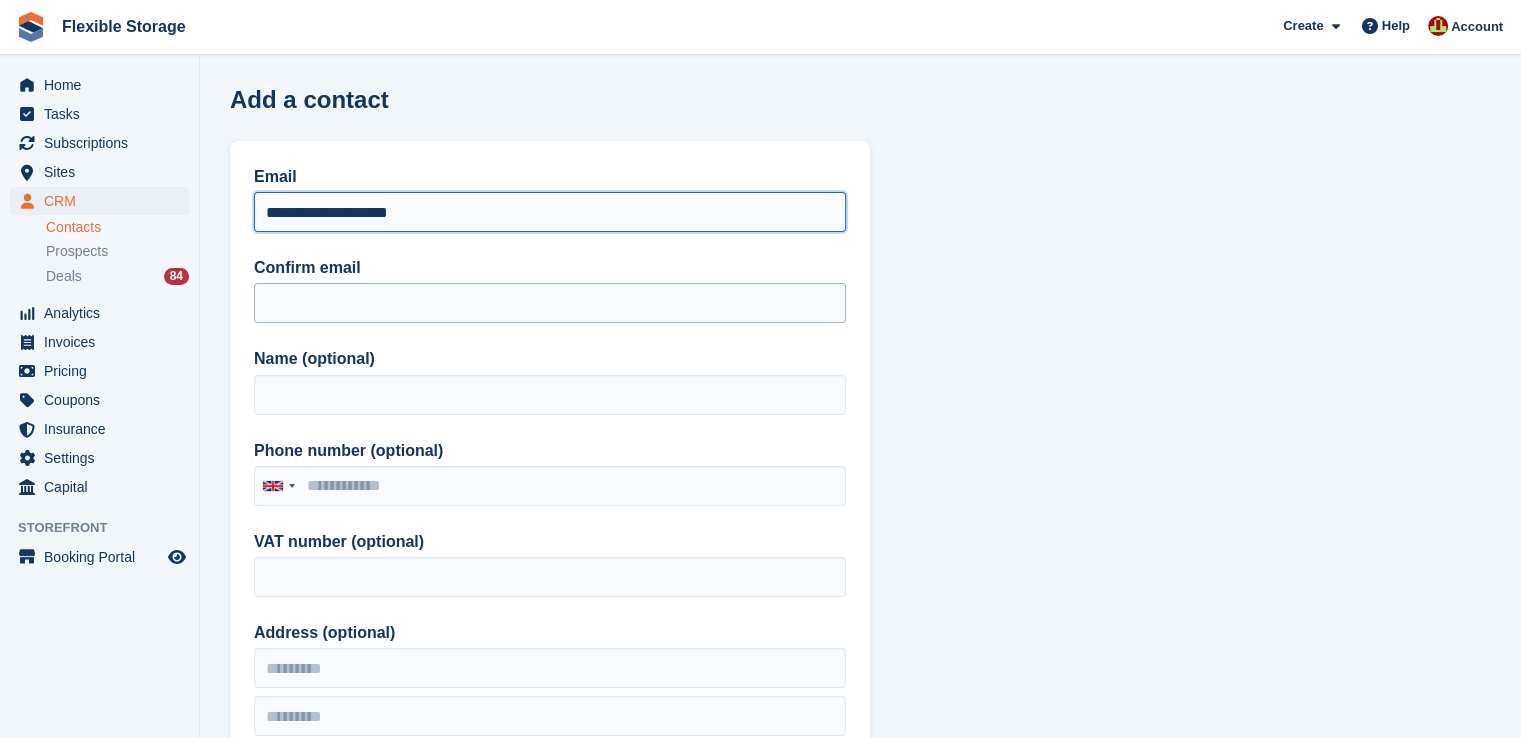 type on "**********" 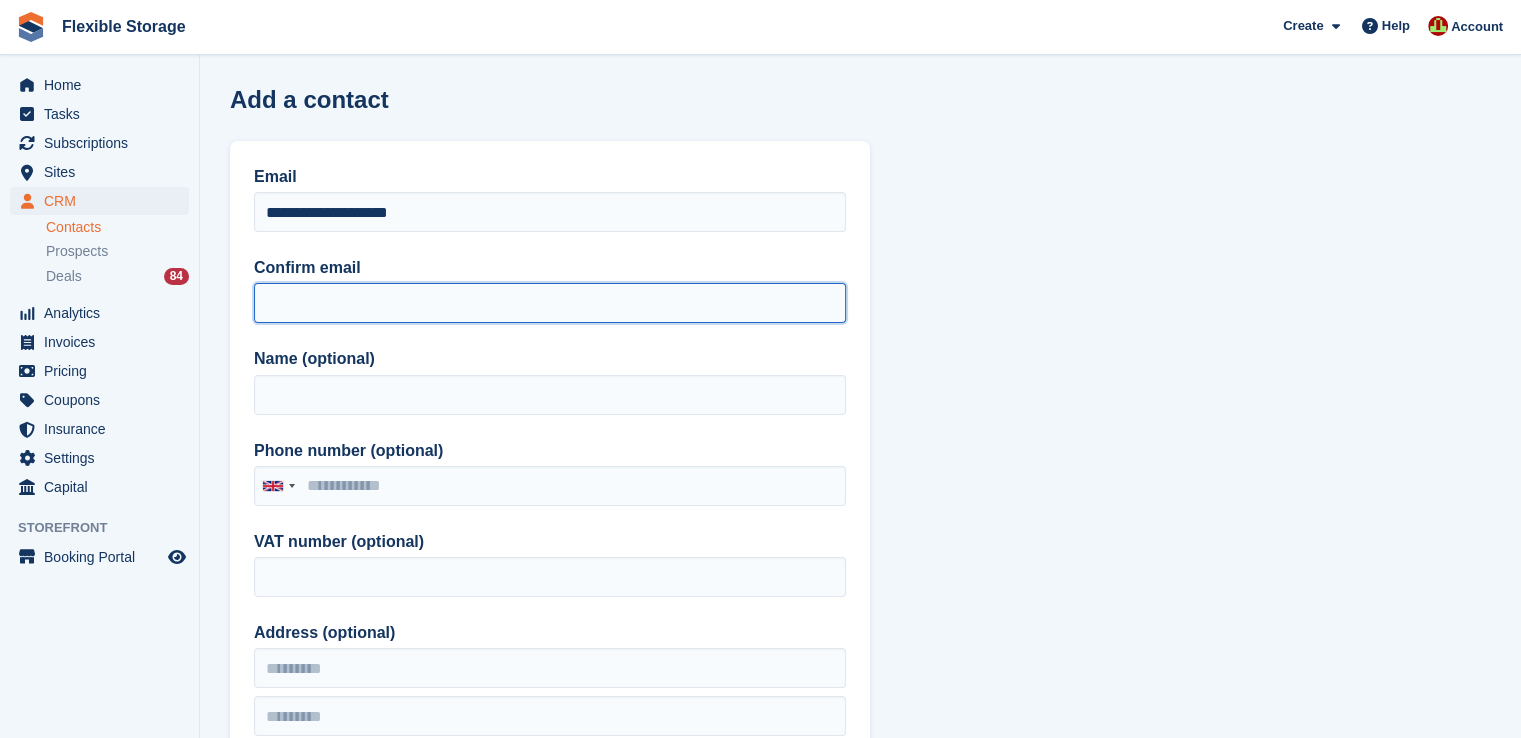 click on "Confirm email" at bounding box center [550, 303] 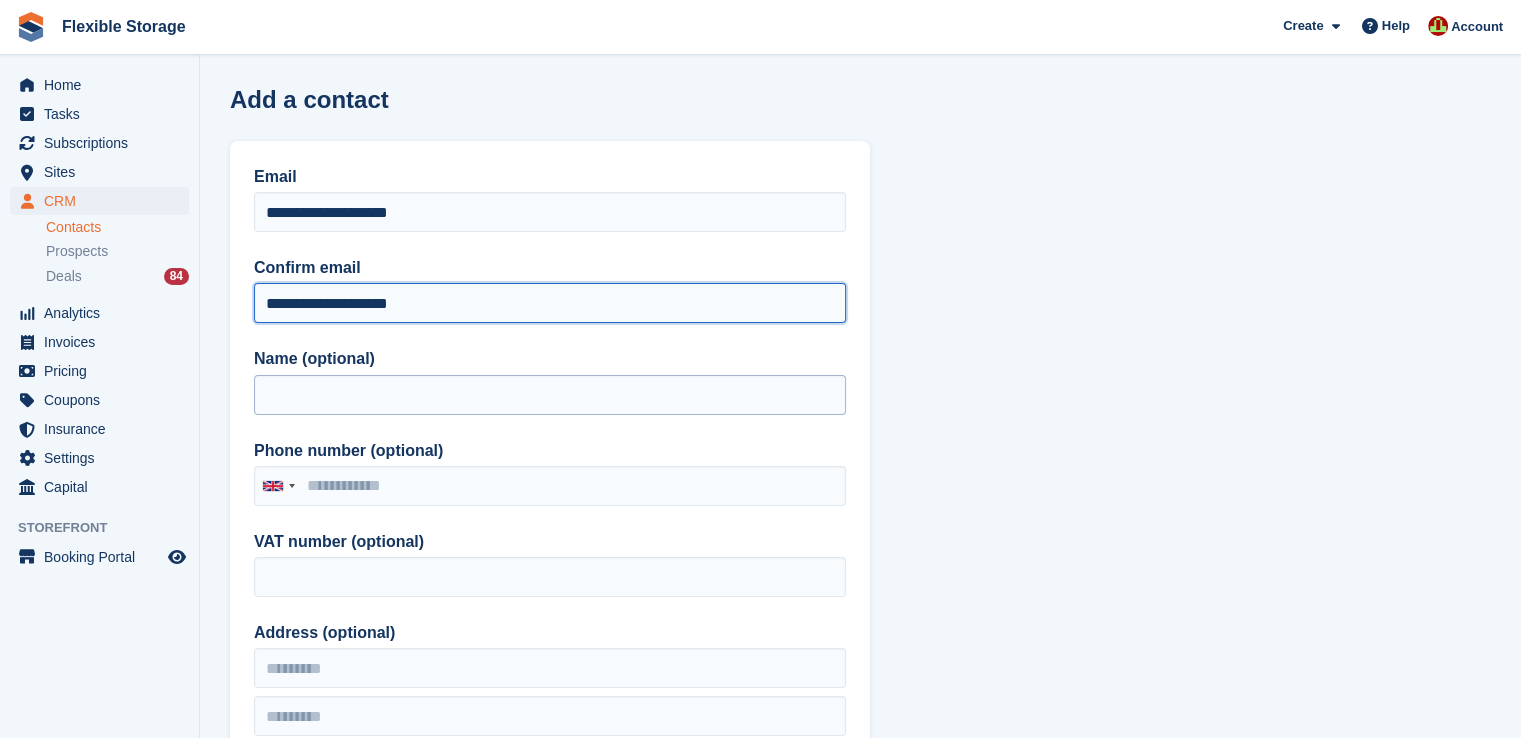 type on "**********" 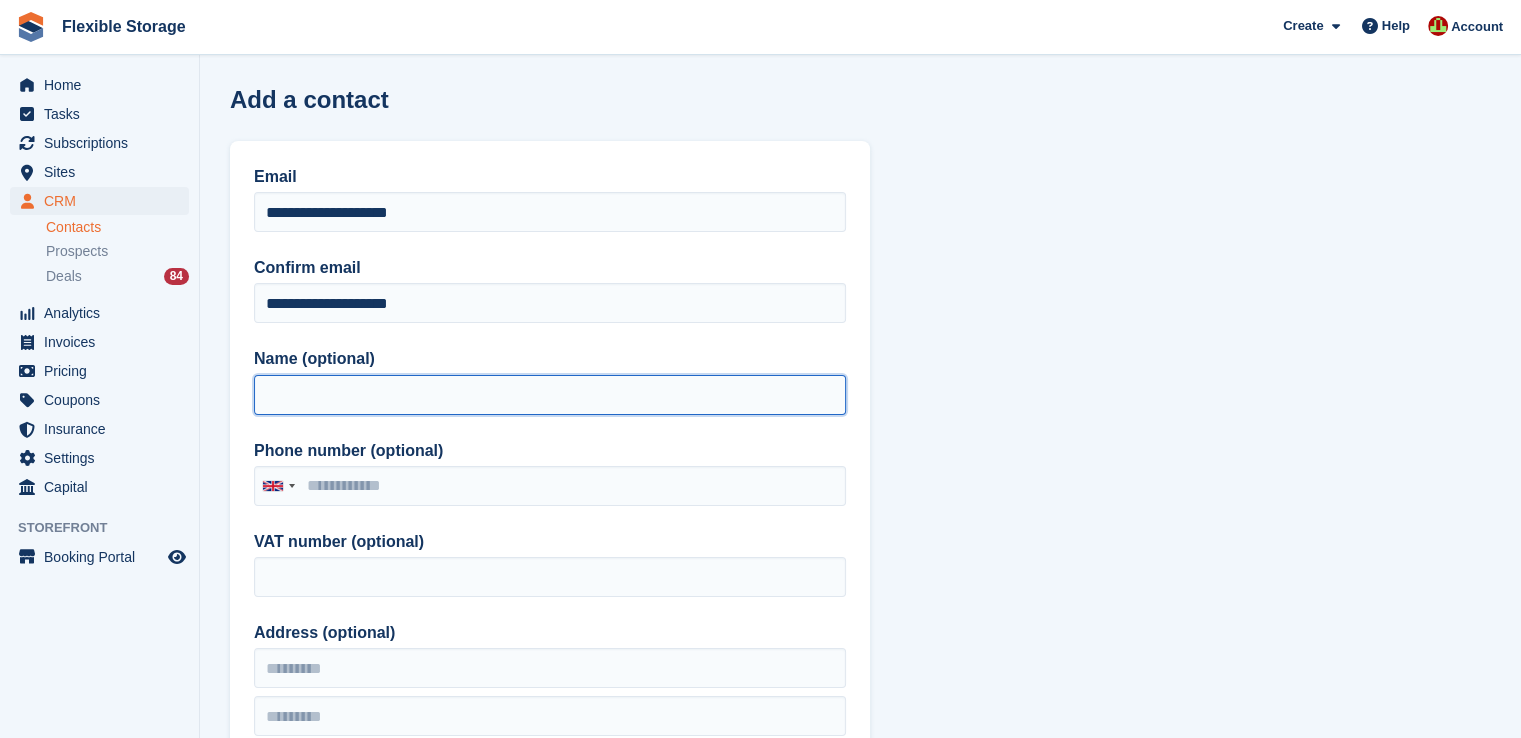 click on "Name (optional)" at bounding box center [550, 395] 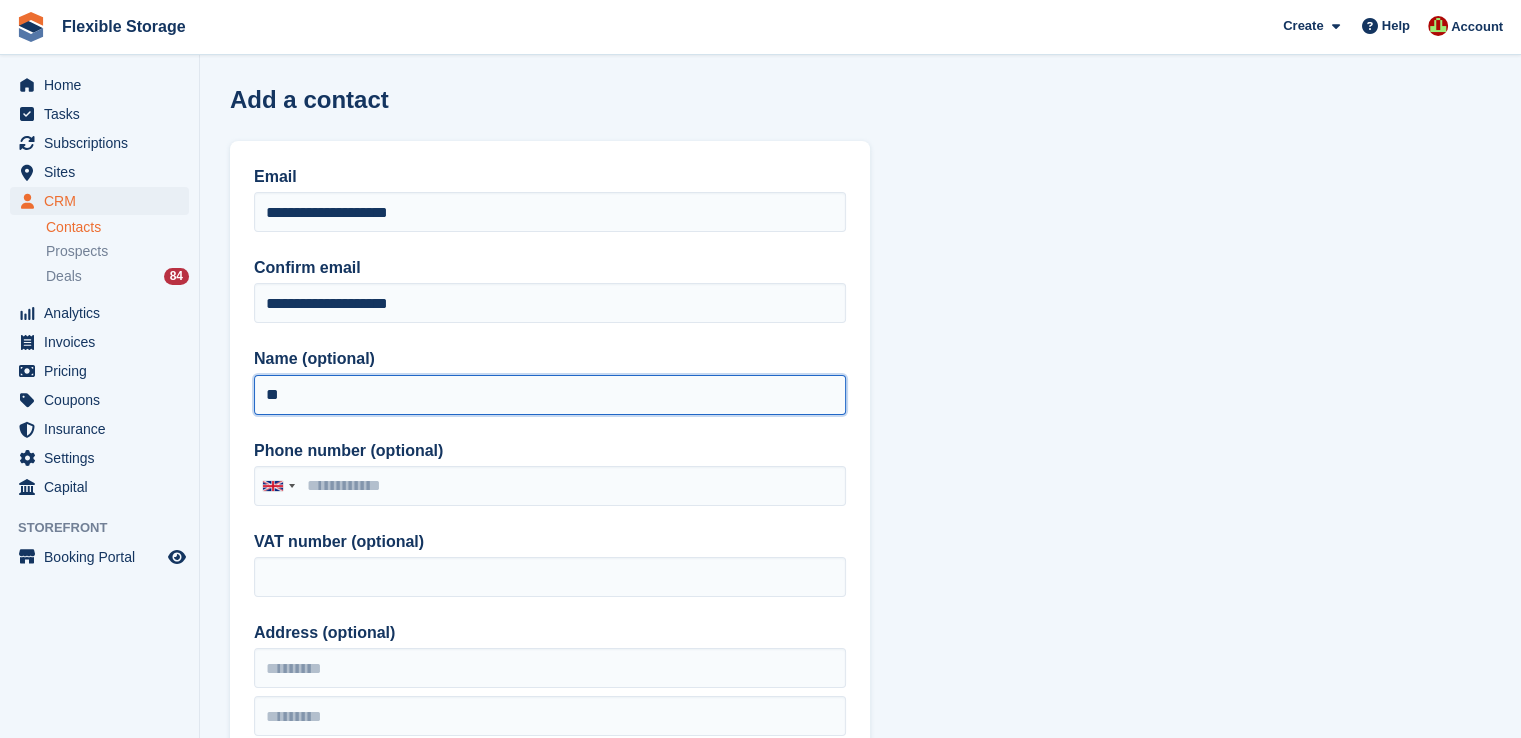 type on "*" 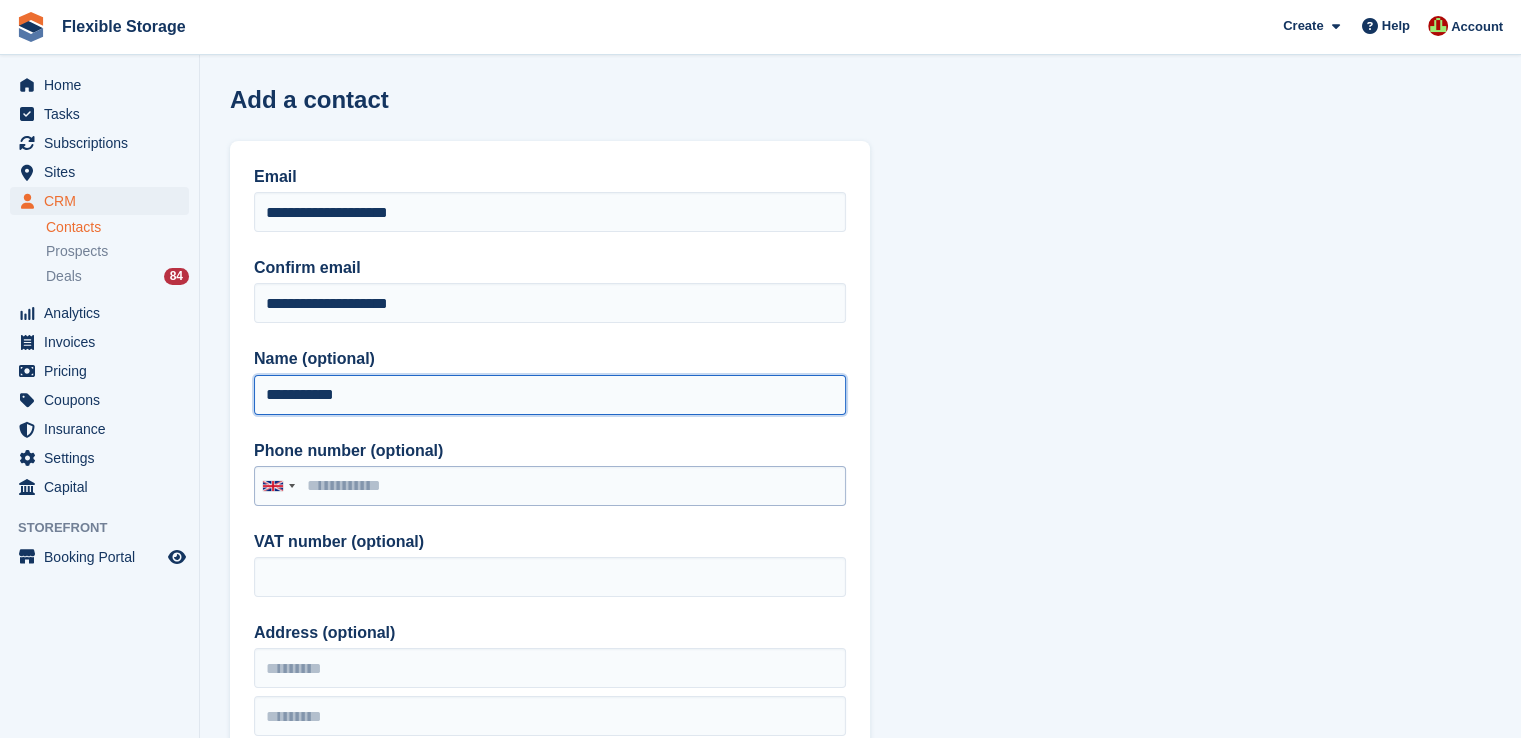 type on "**********" 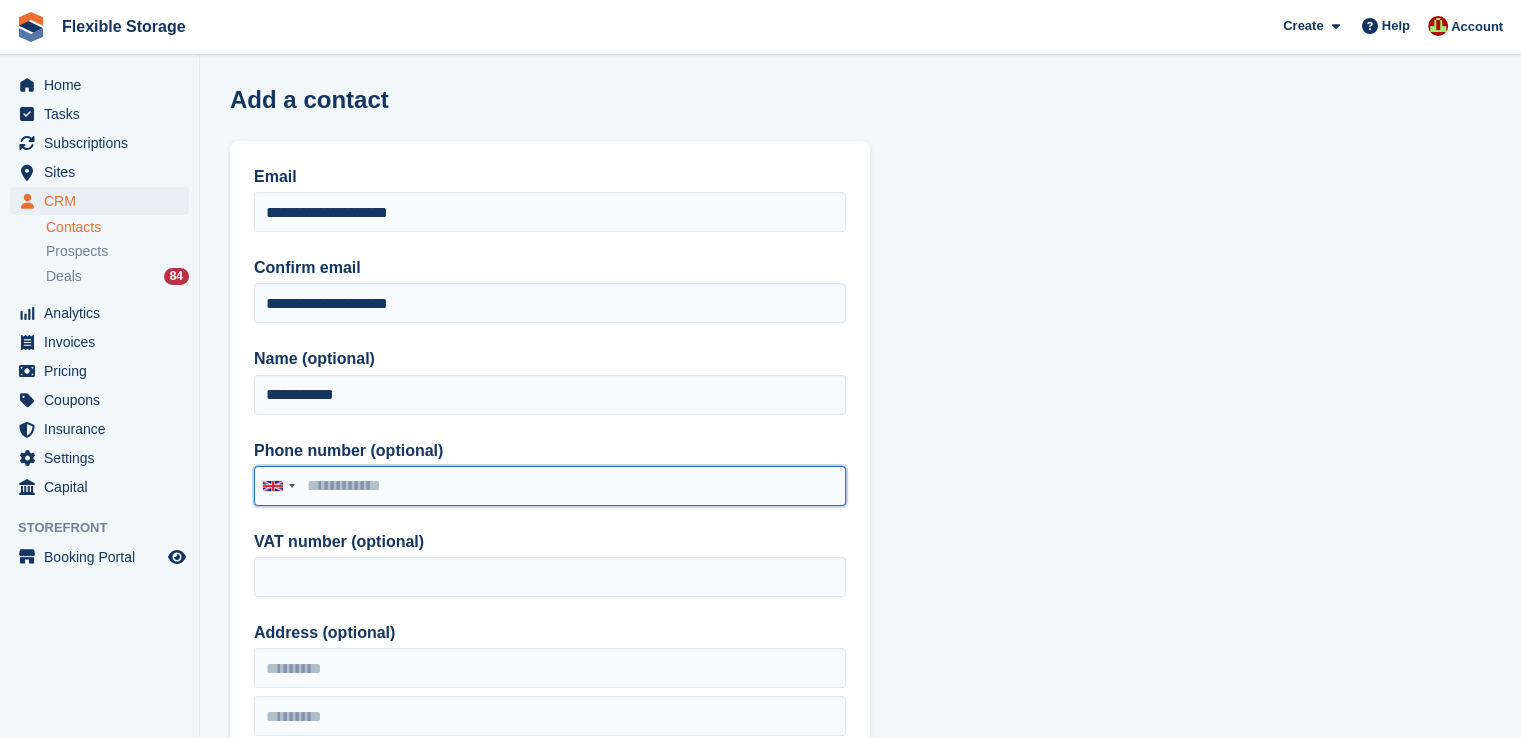 click on "Phone number (optional)" at bounding box center [550, 486] 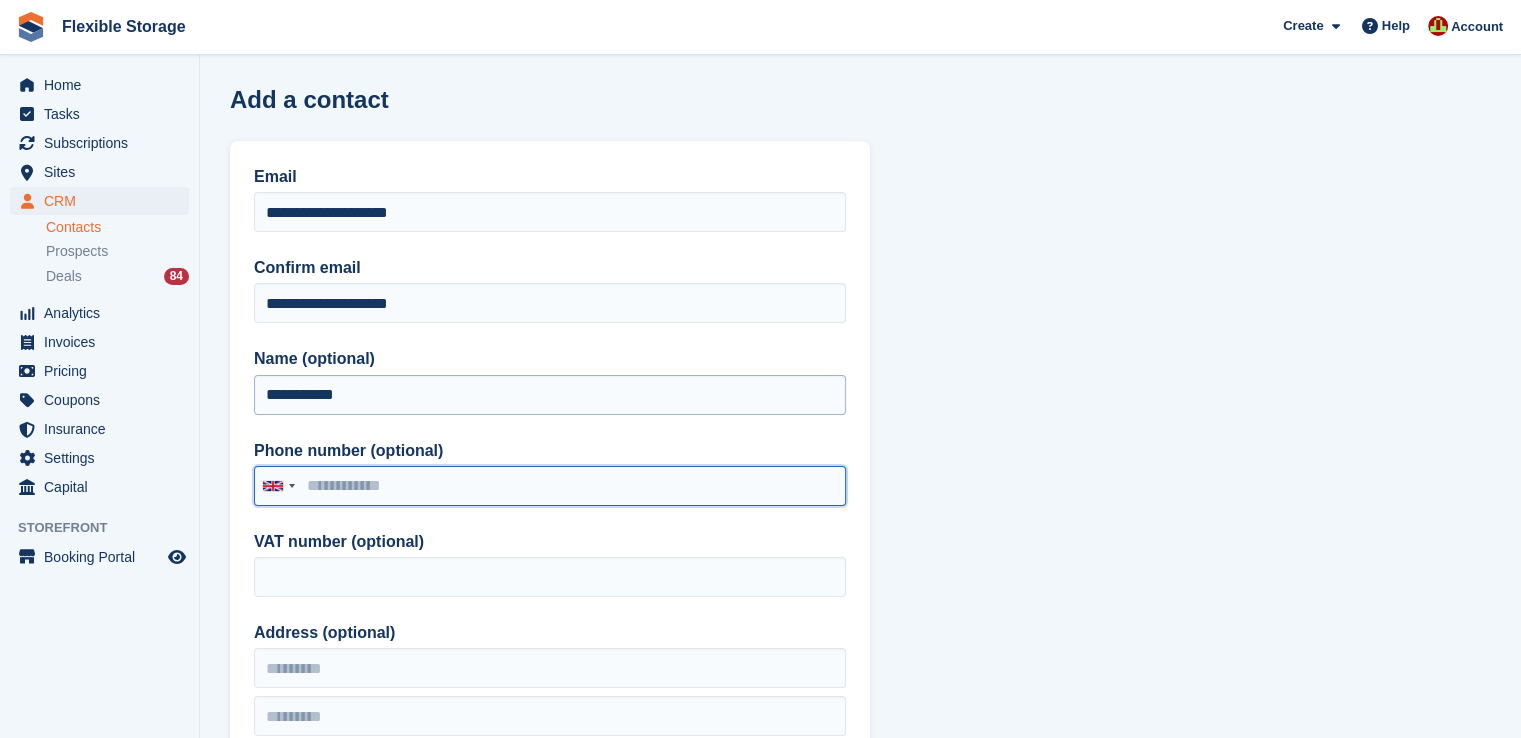 paste on "**********" 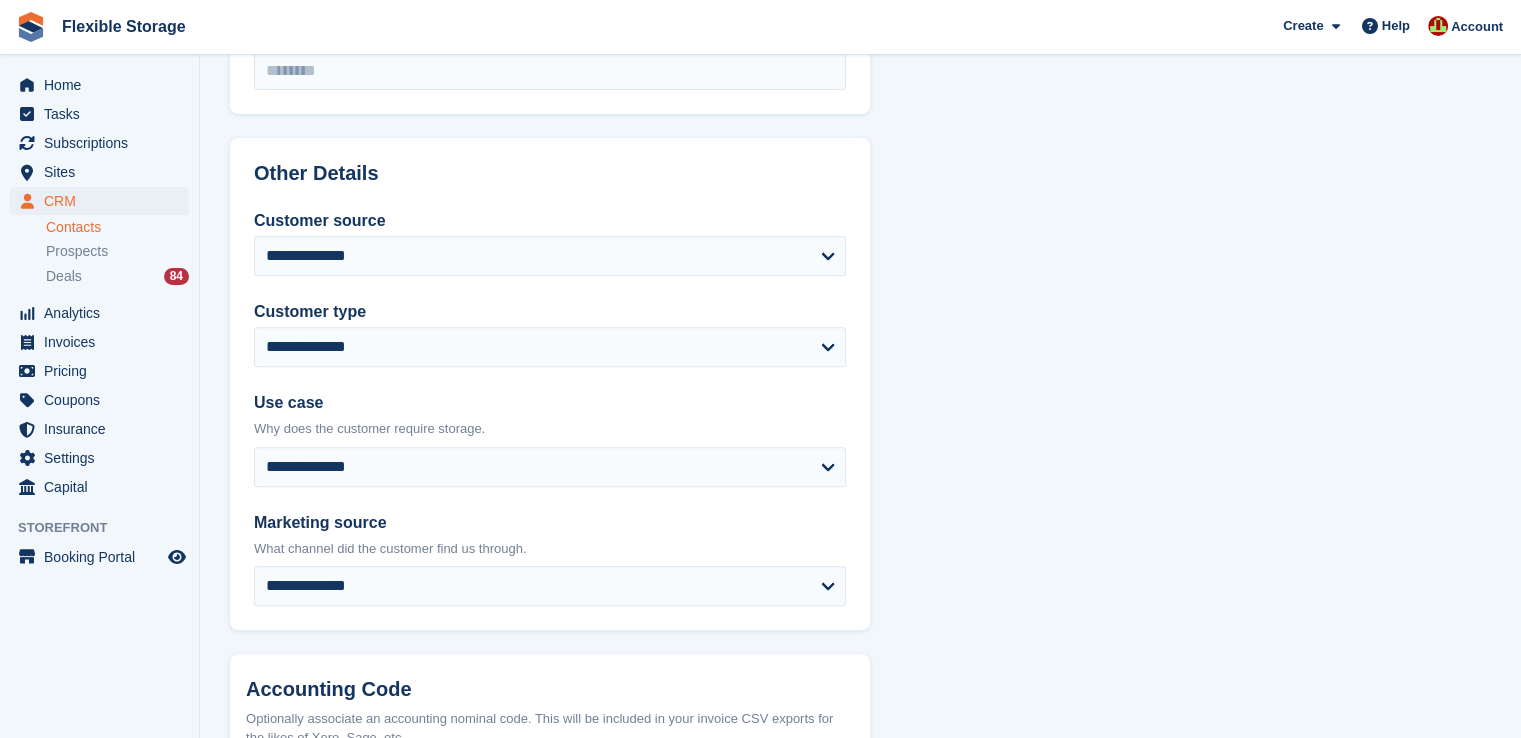 scroll, scrollTop: 800, scrollLeft: 0, axis: vertical 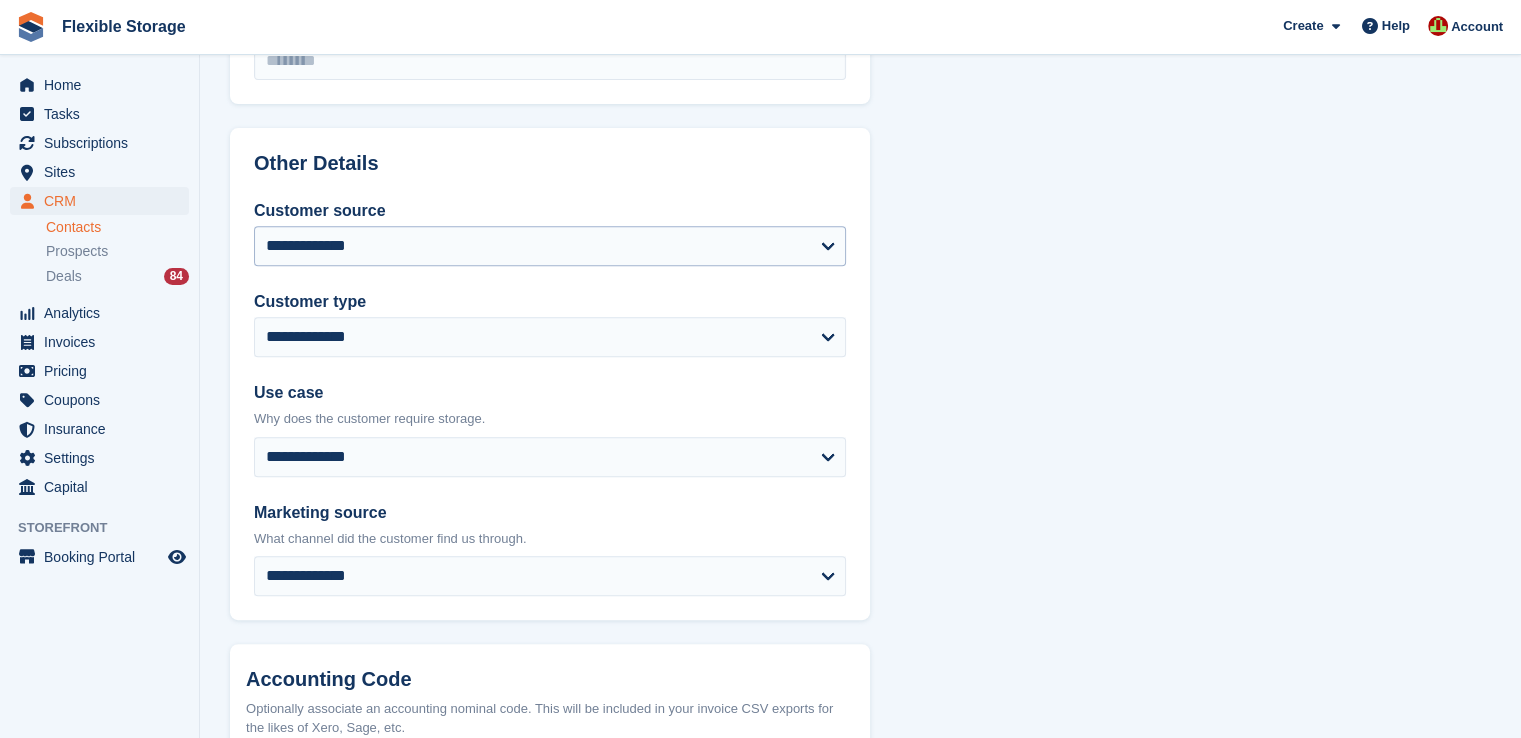 type on "**********" 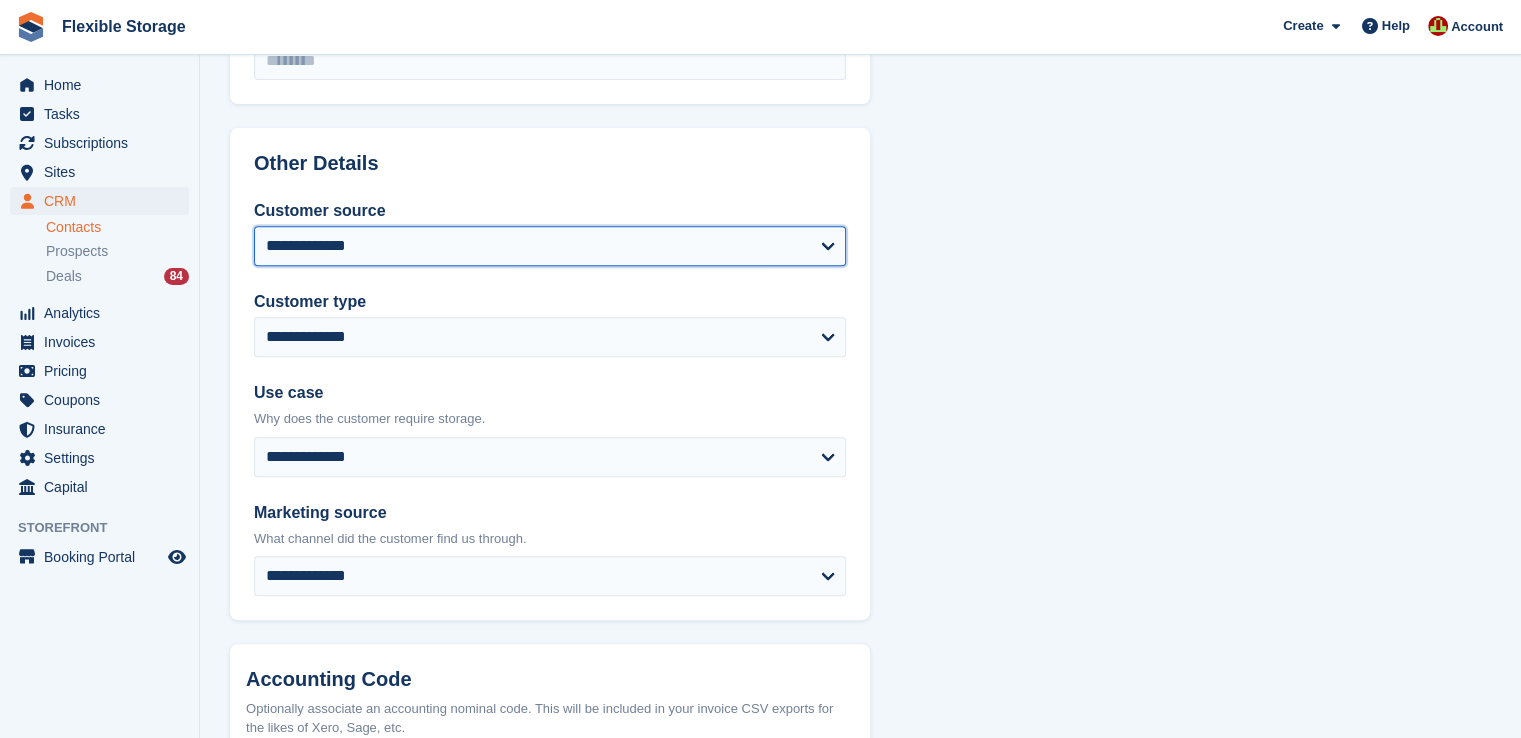 click on "**********" at bounding box center (550, 246) 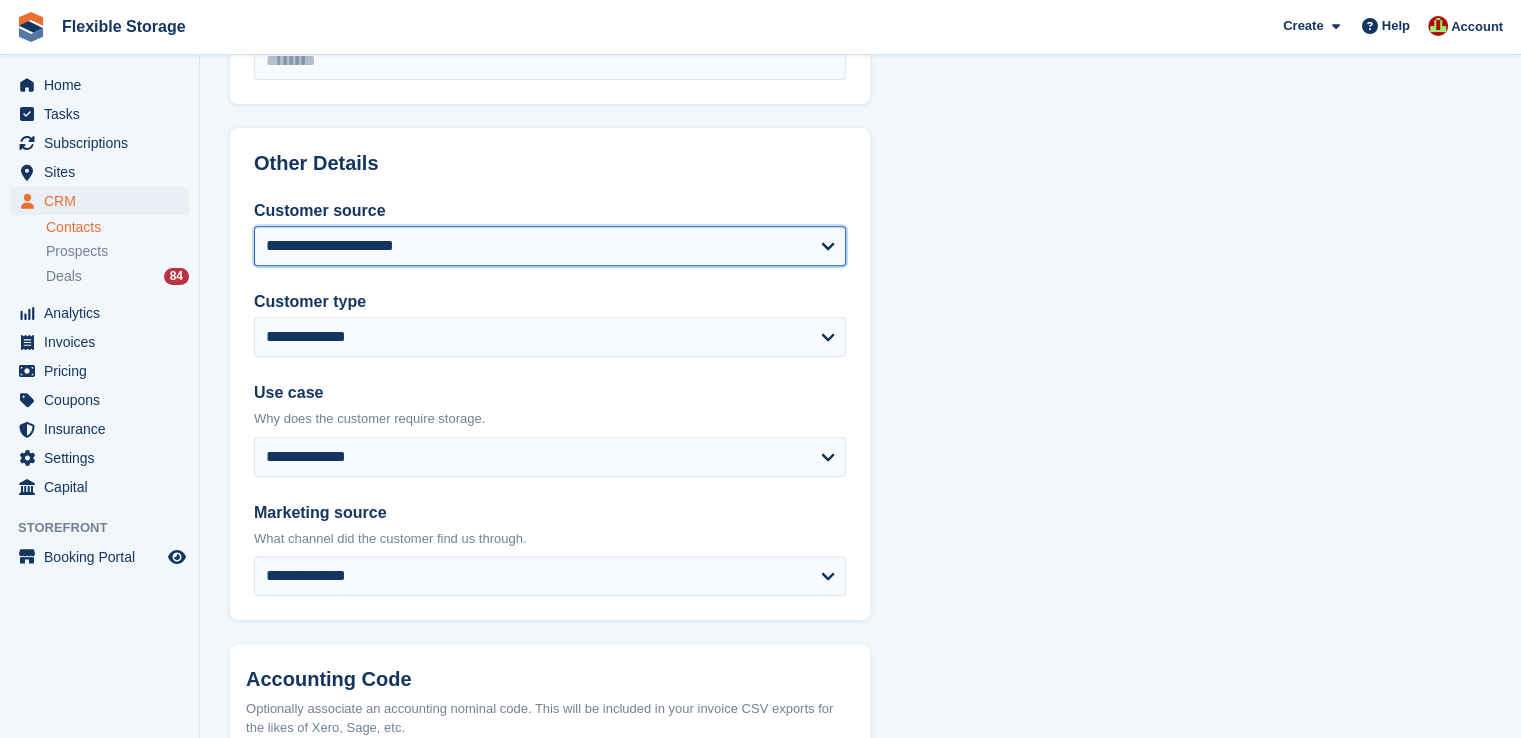 click on "**********" at bounding box center [550, 246] 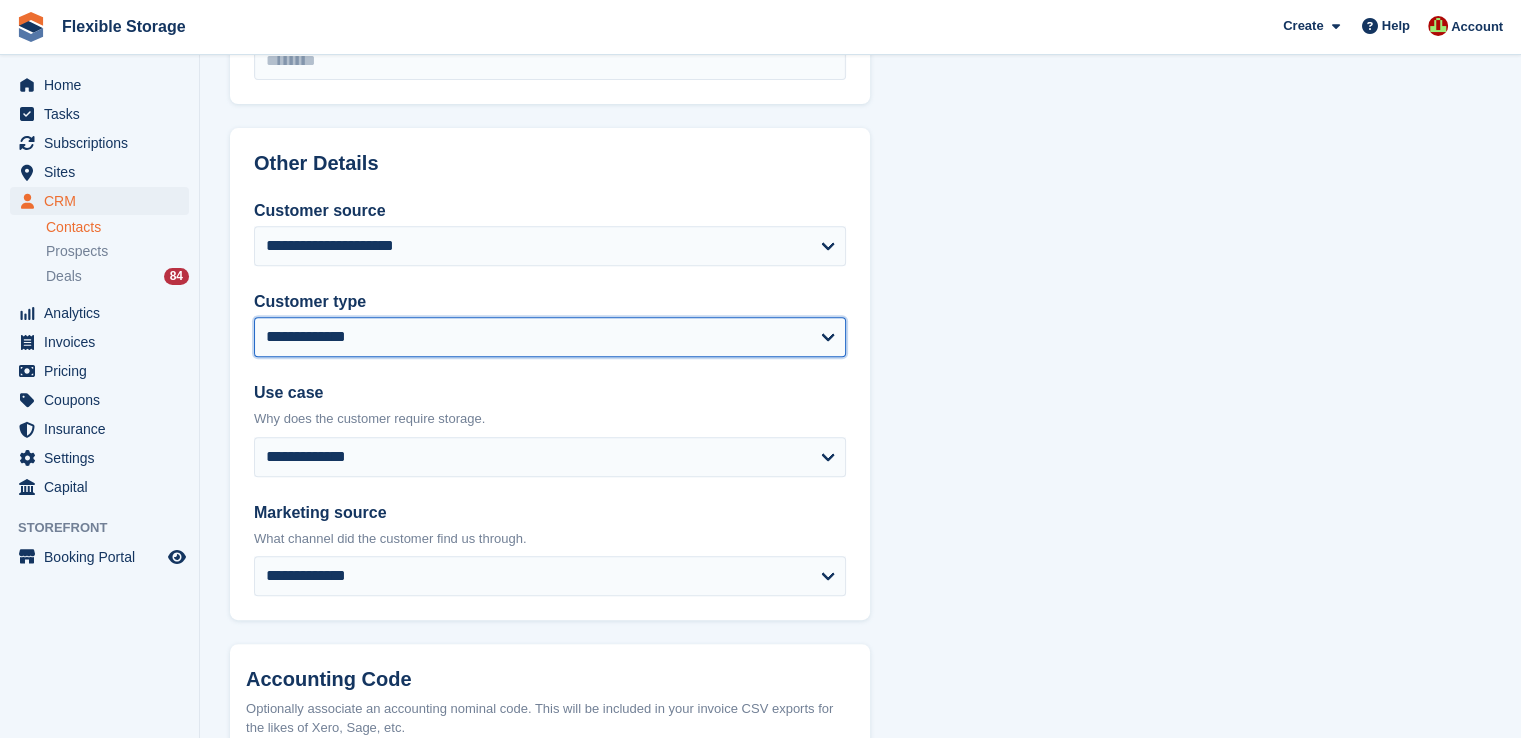 click on "**********" at bounding box center [550, 337] 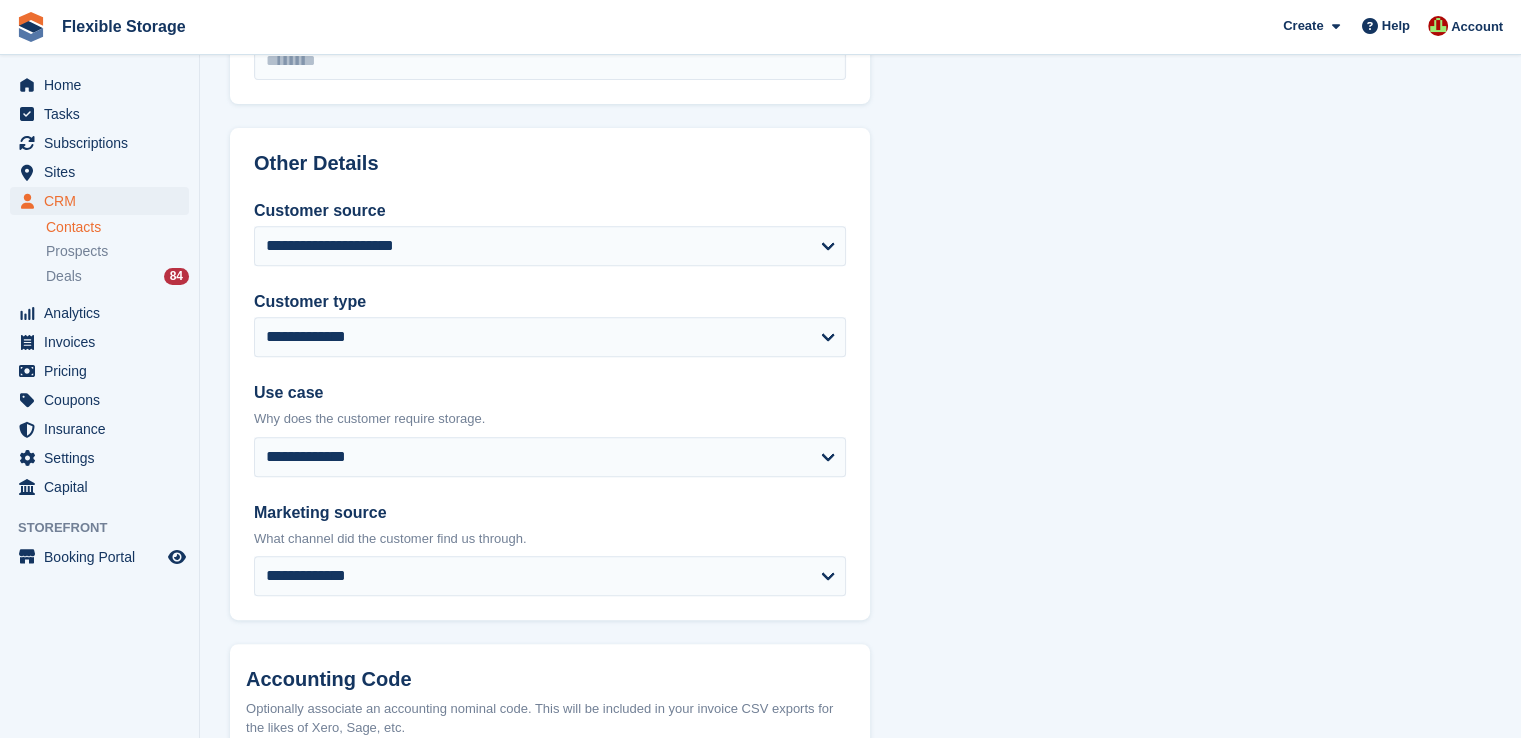 click on "**********" at bounding box center [860, 81] 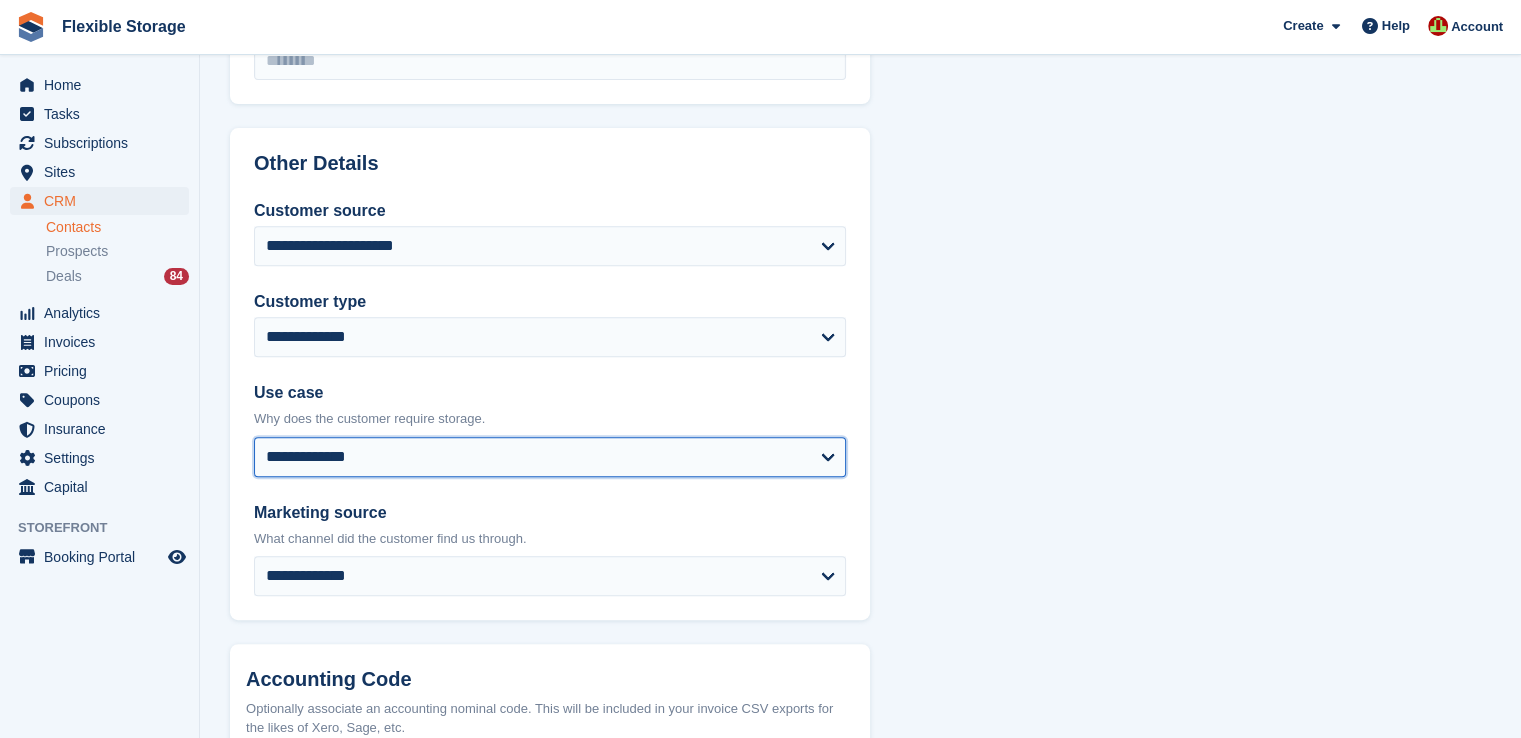 click on "**********" at bounding box center [550, 457] 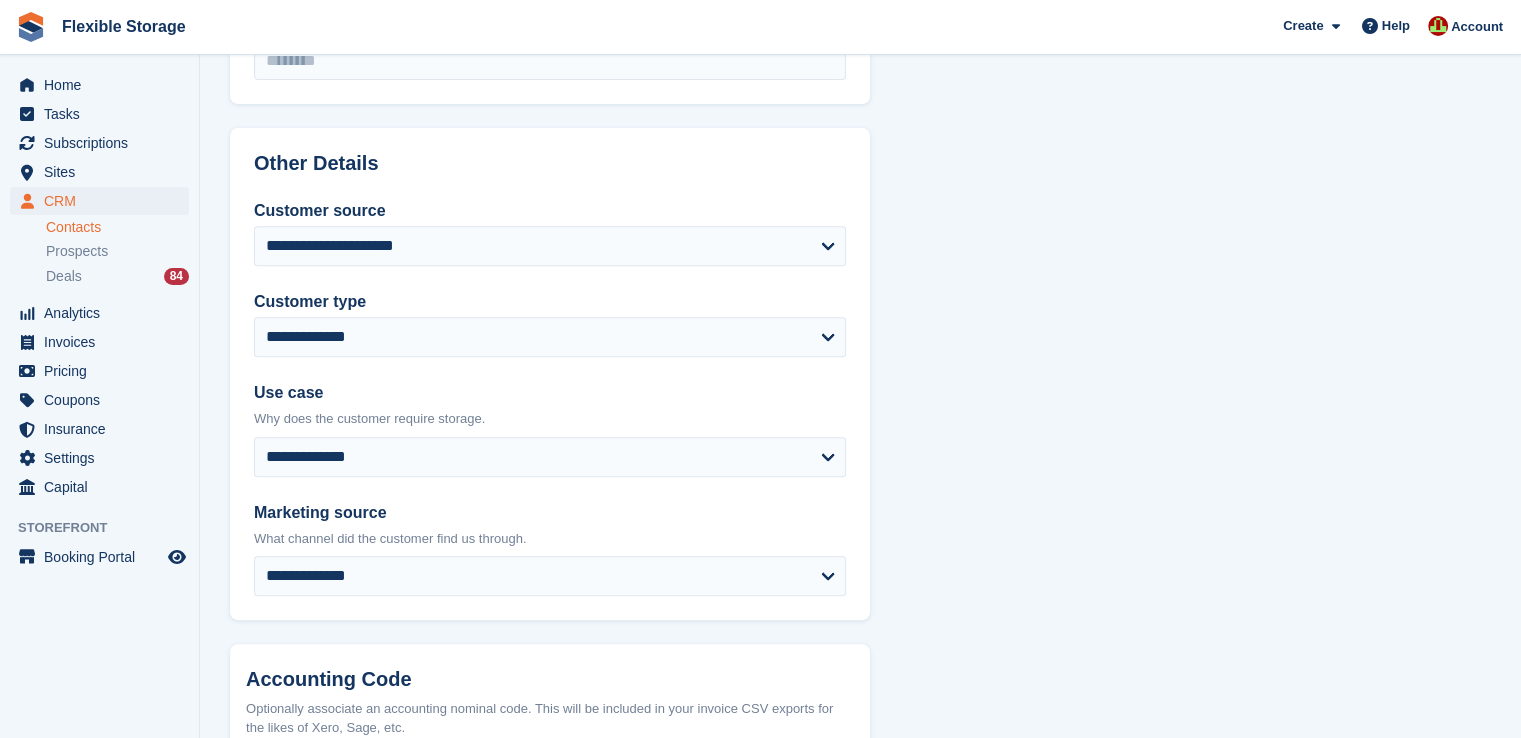 click on "**********" at bounding box center [860, 81] 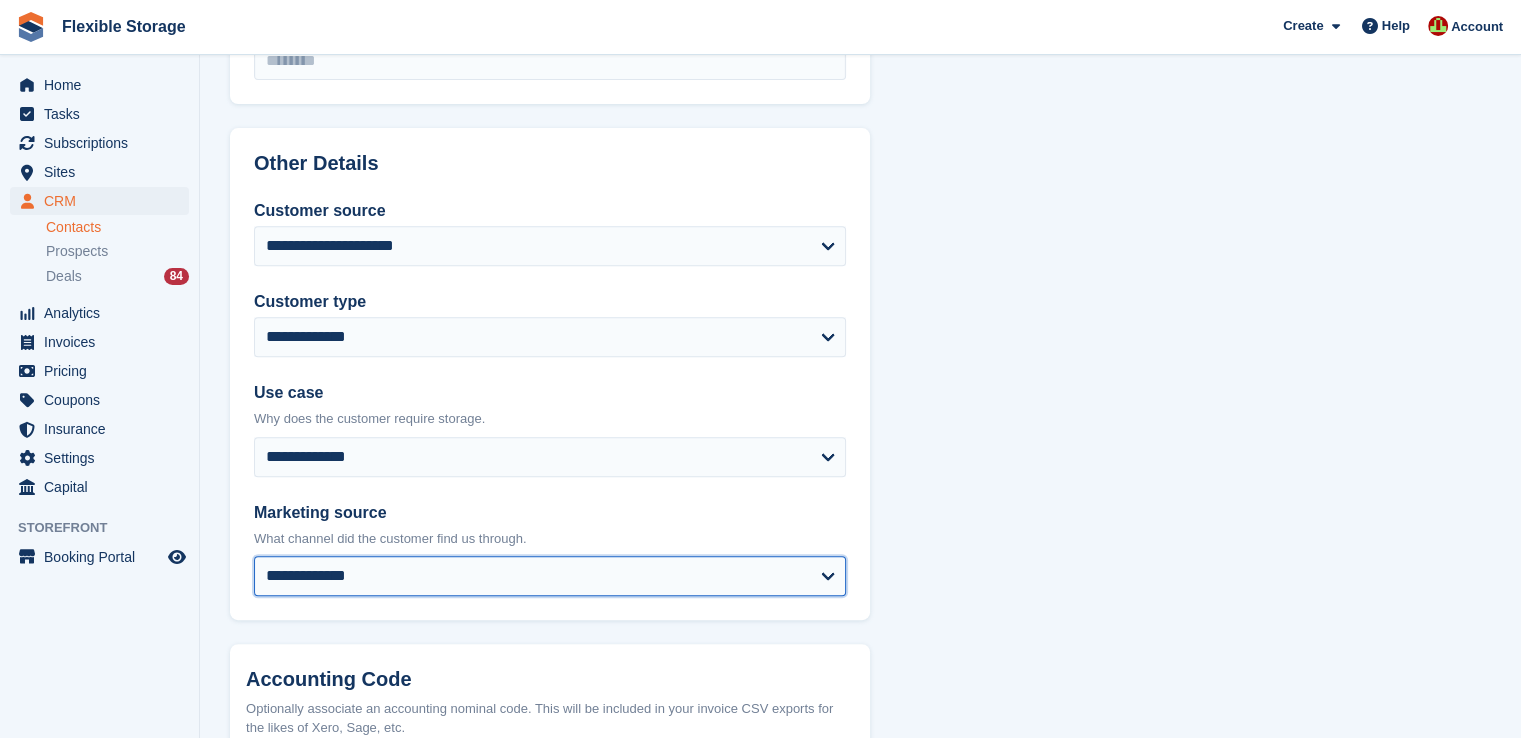 click on "**********" at bounding box center [550, 576] 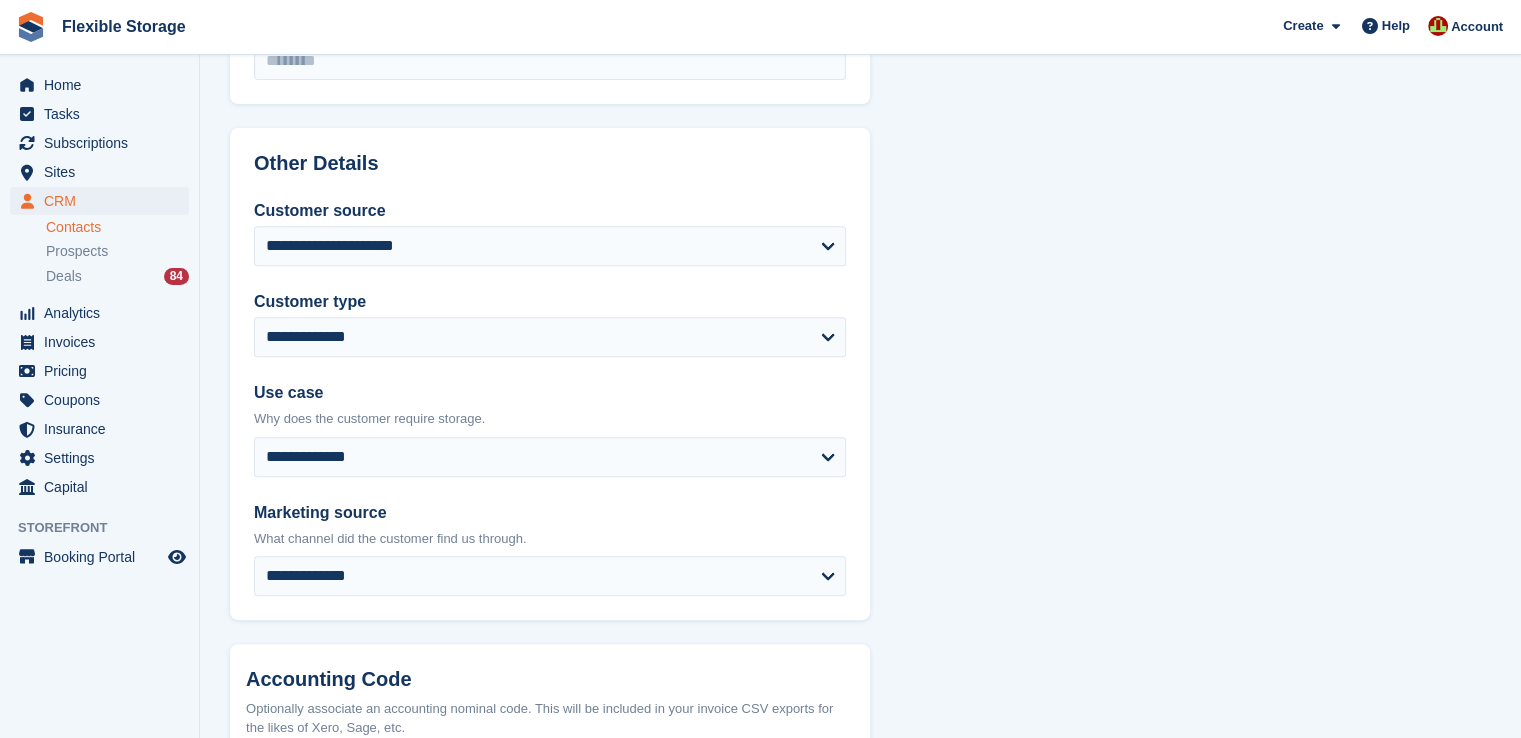 click on "**********" at bounding box center (860, 81) 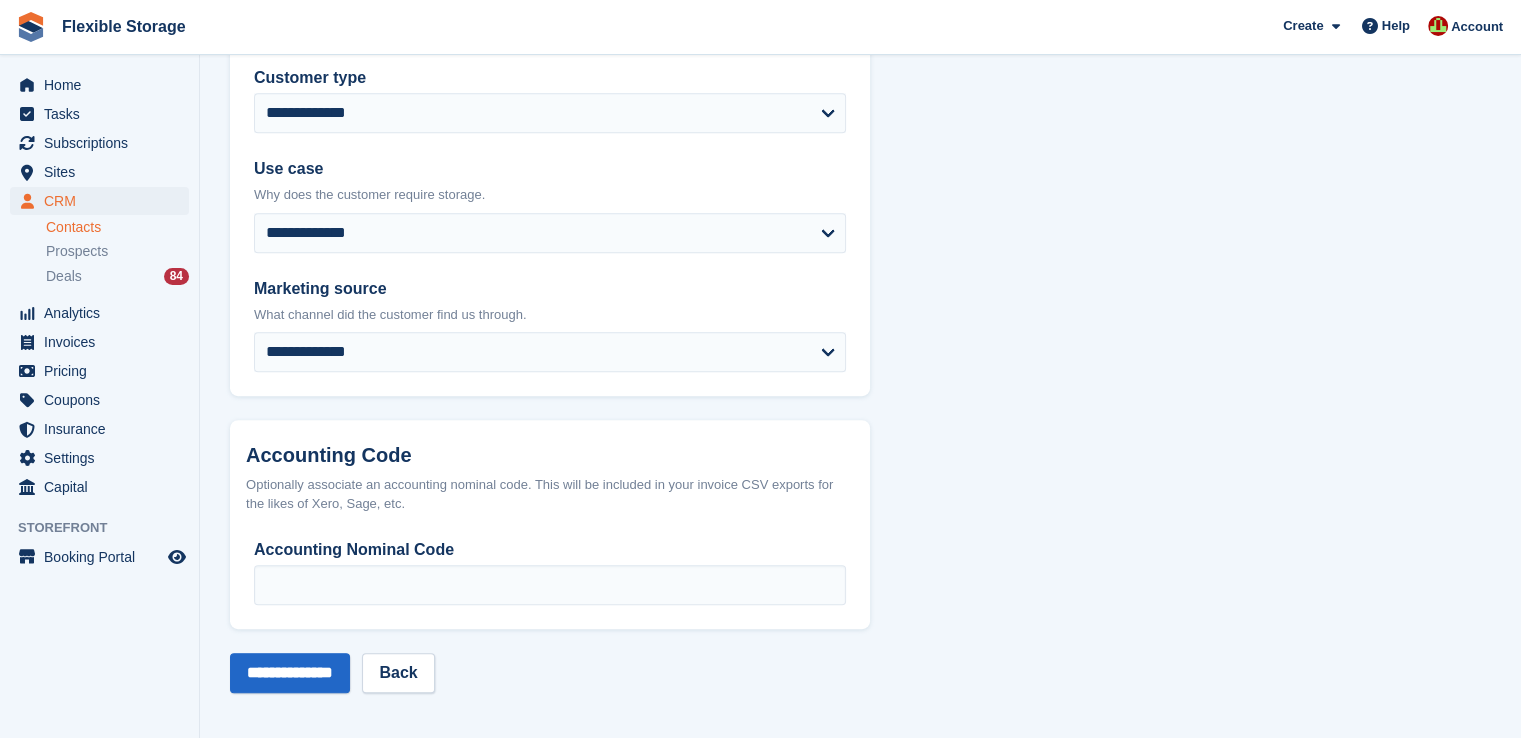 scroll, scrollTop: 1025, scrollLeft: 0, axis: vertical 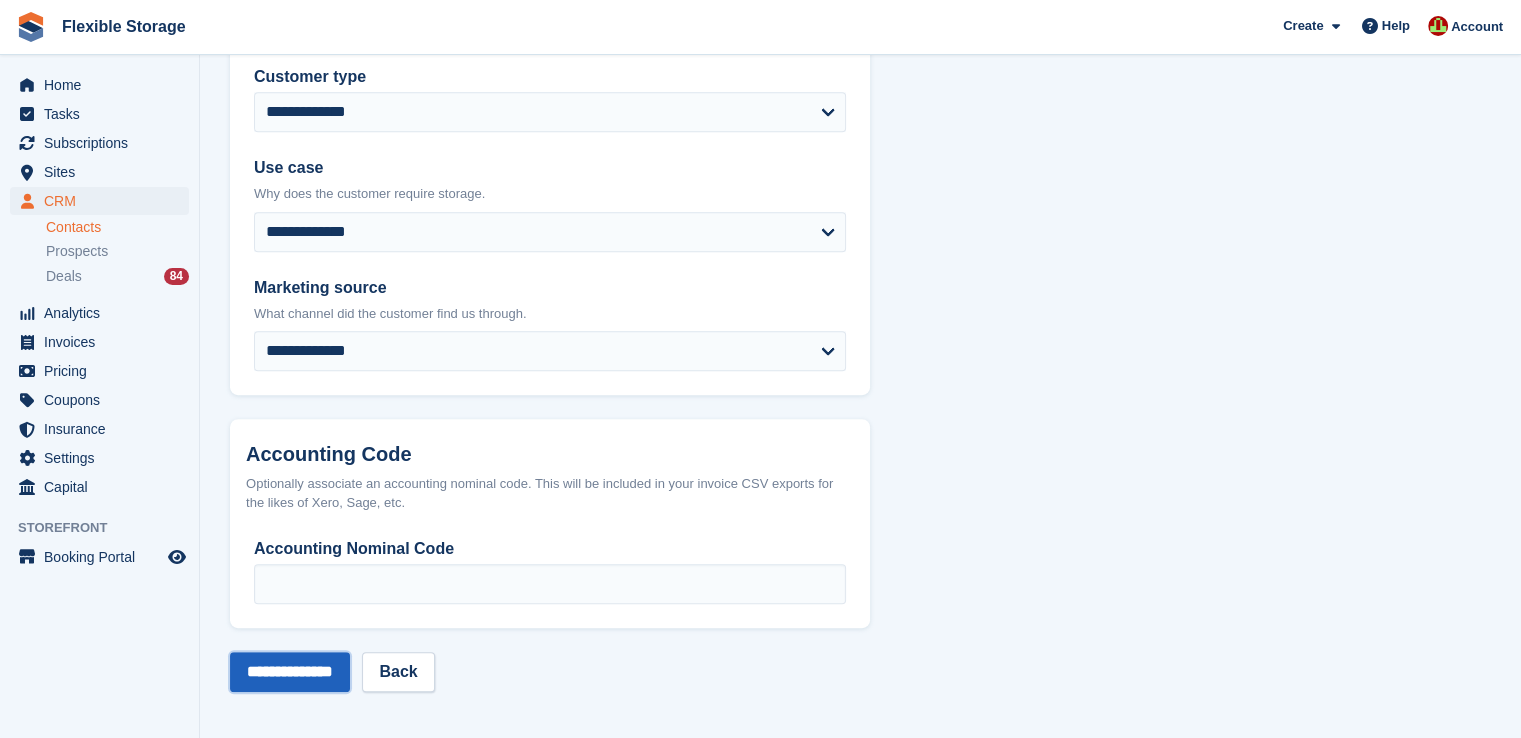 click on "**********" at bounding box center [290, 672] 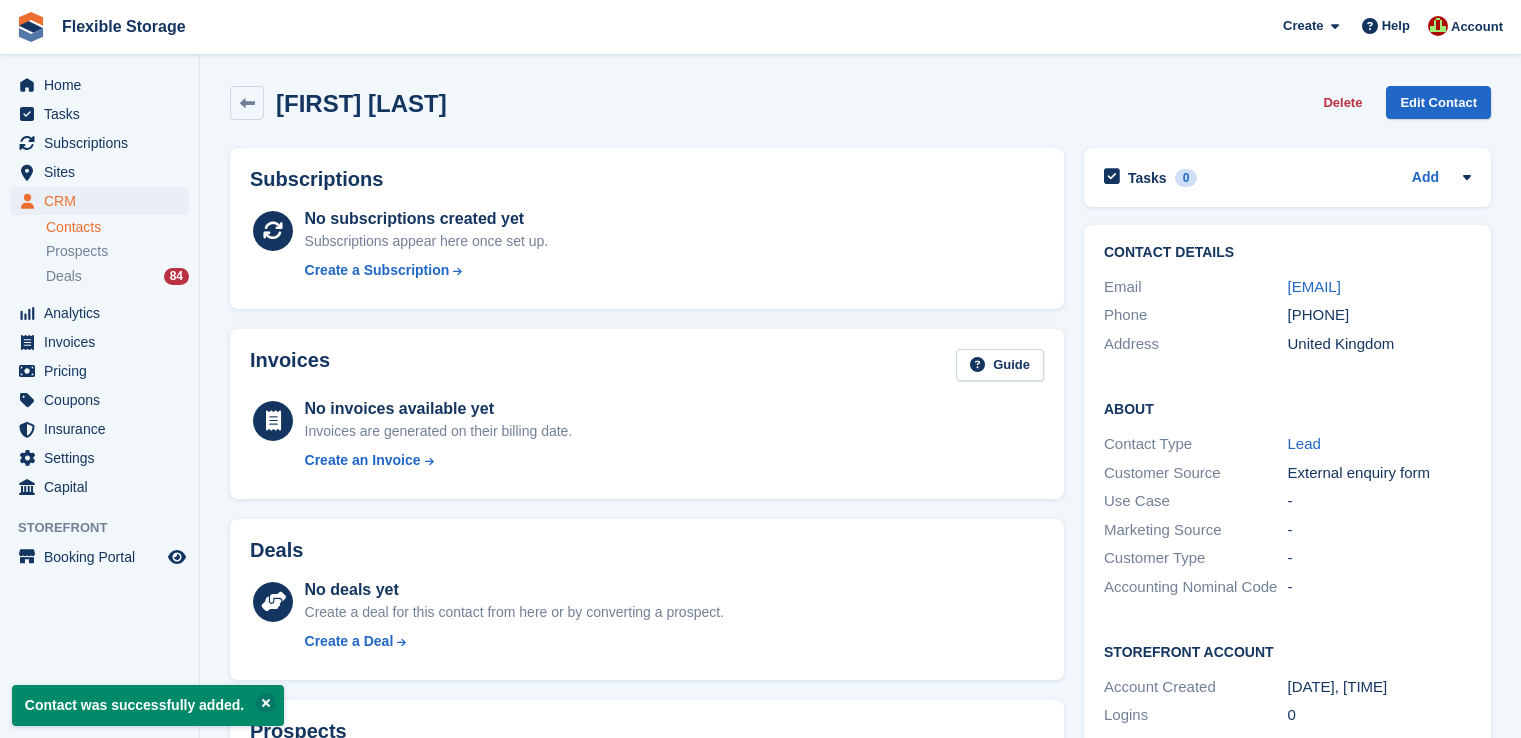 scroll, scrollTop: 0, scrollLeft: 0, axis: both 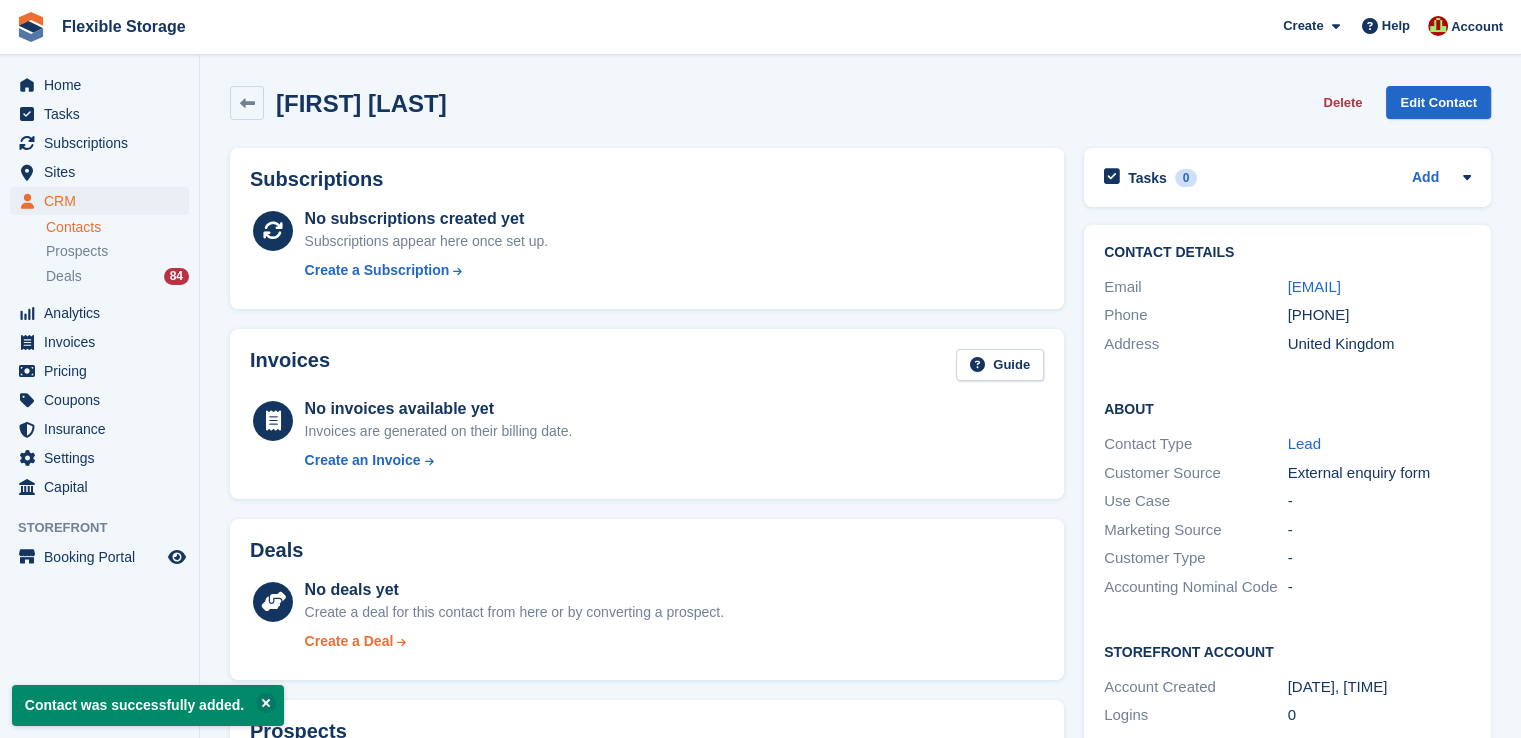 click on "Create a Deal" at bounding box center (349, 641) 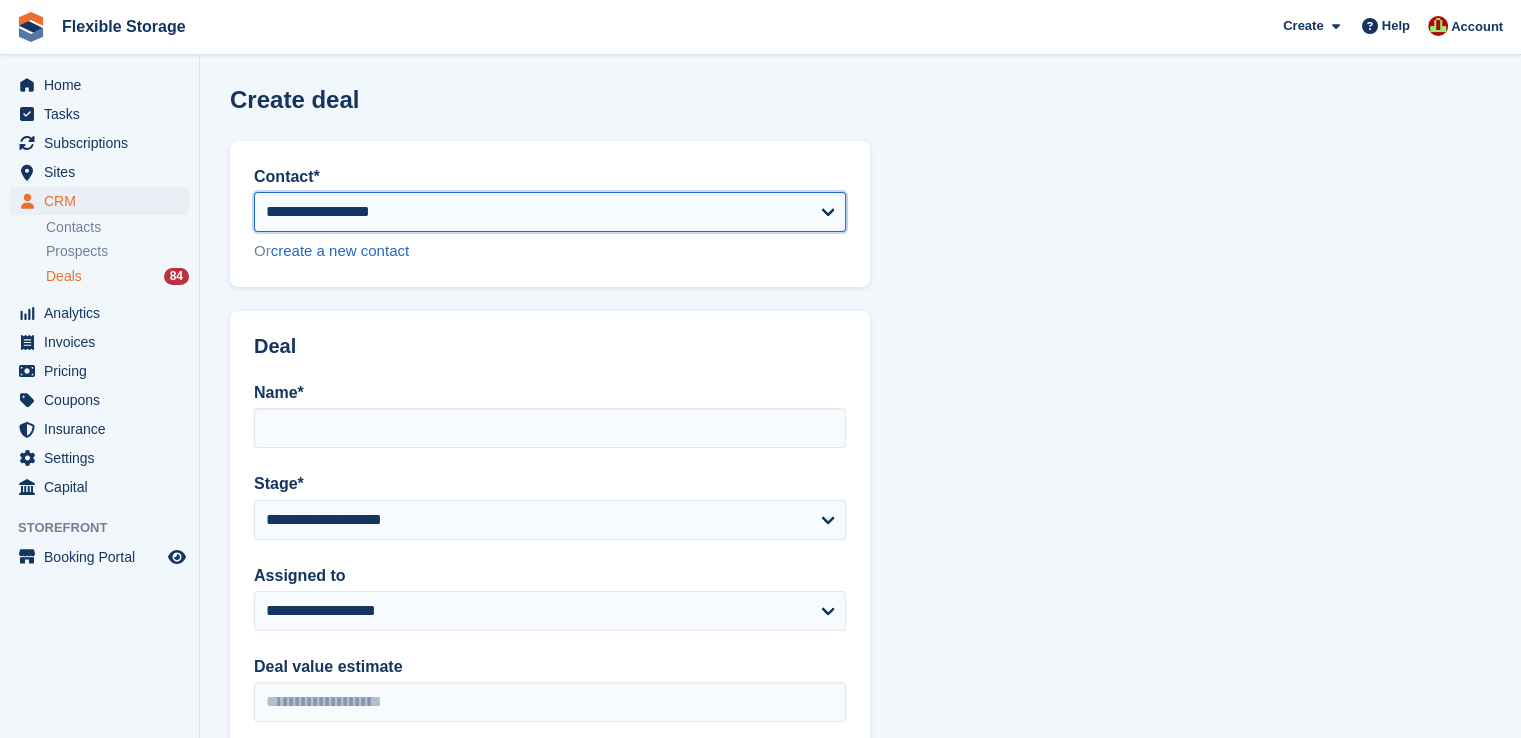 click on "**********" at bounding box center (550, 212) 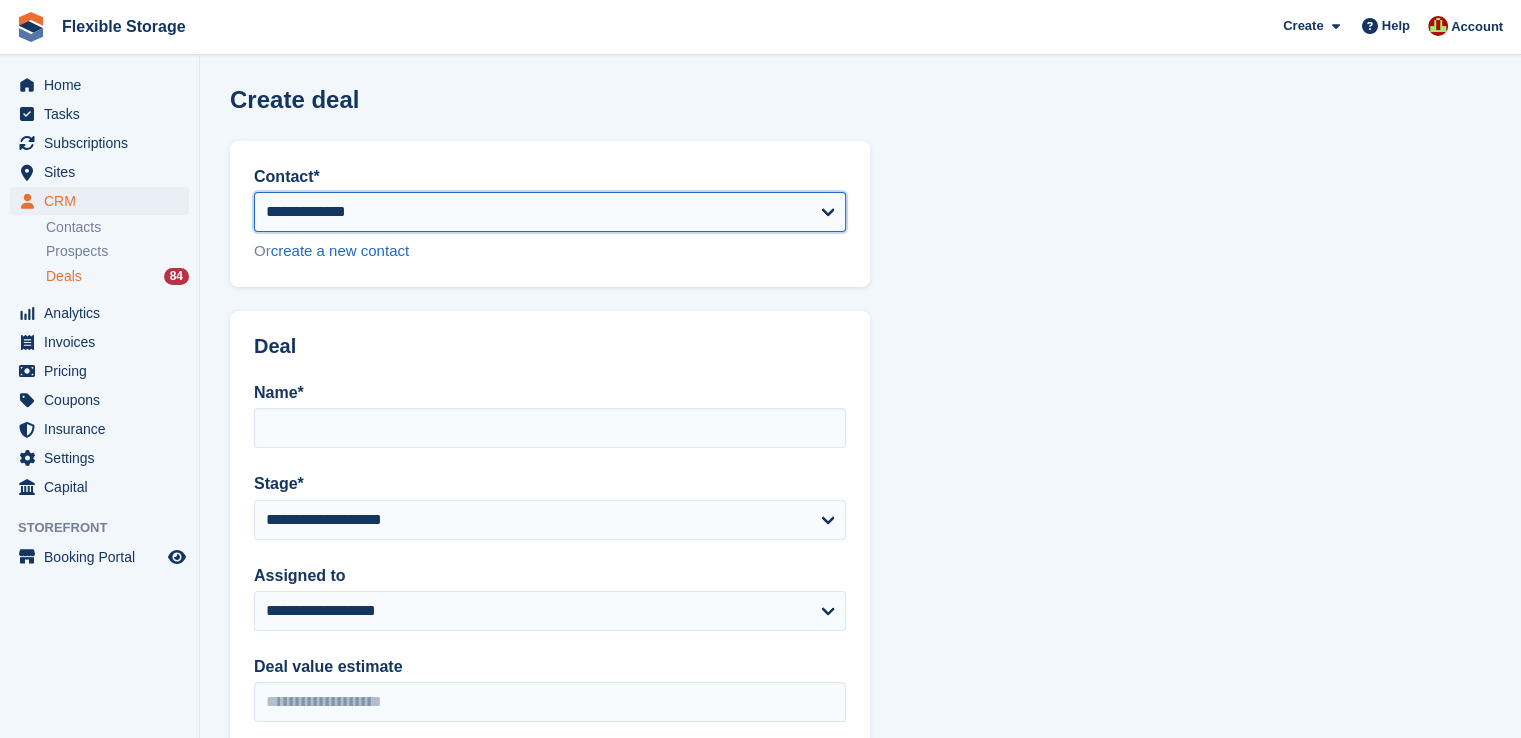 click on "**********" at bounding box center (550, 212) 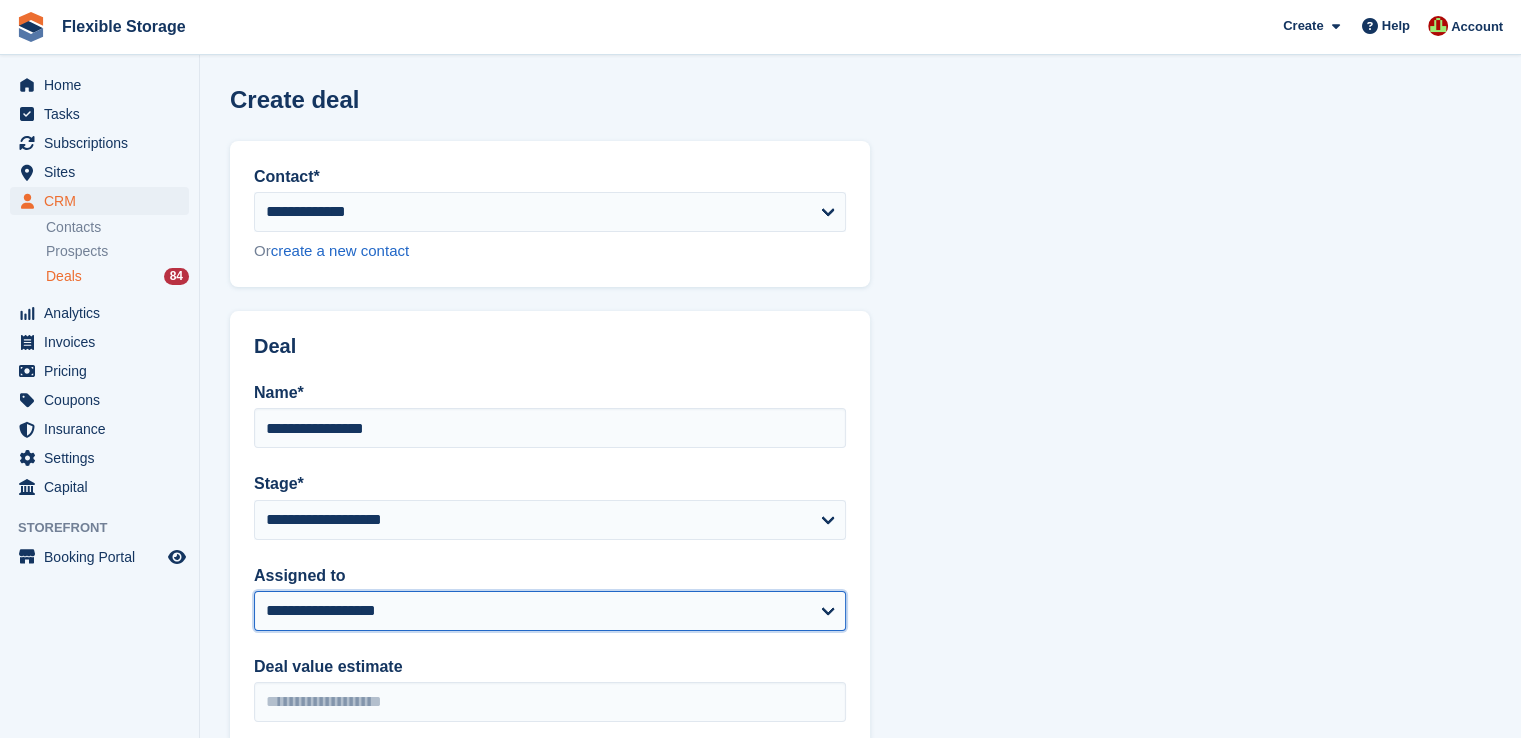 click on "**********" at bounding box center (550, 611) 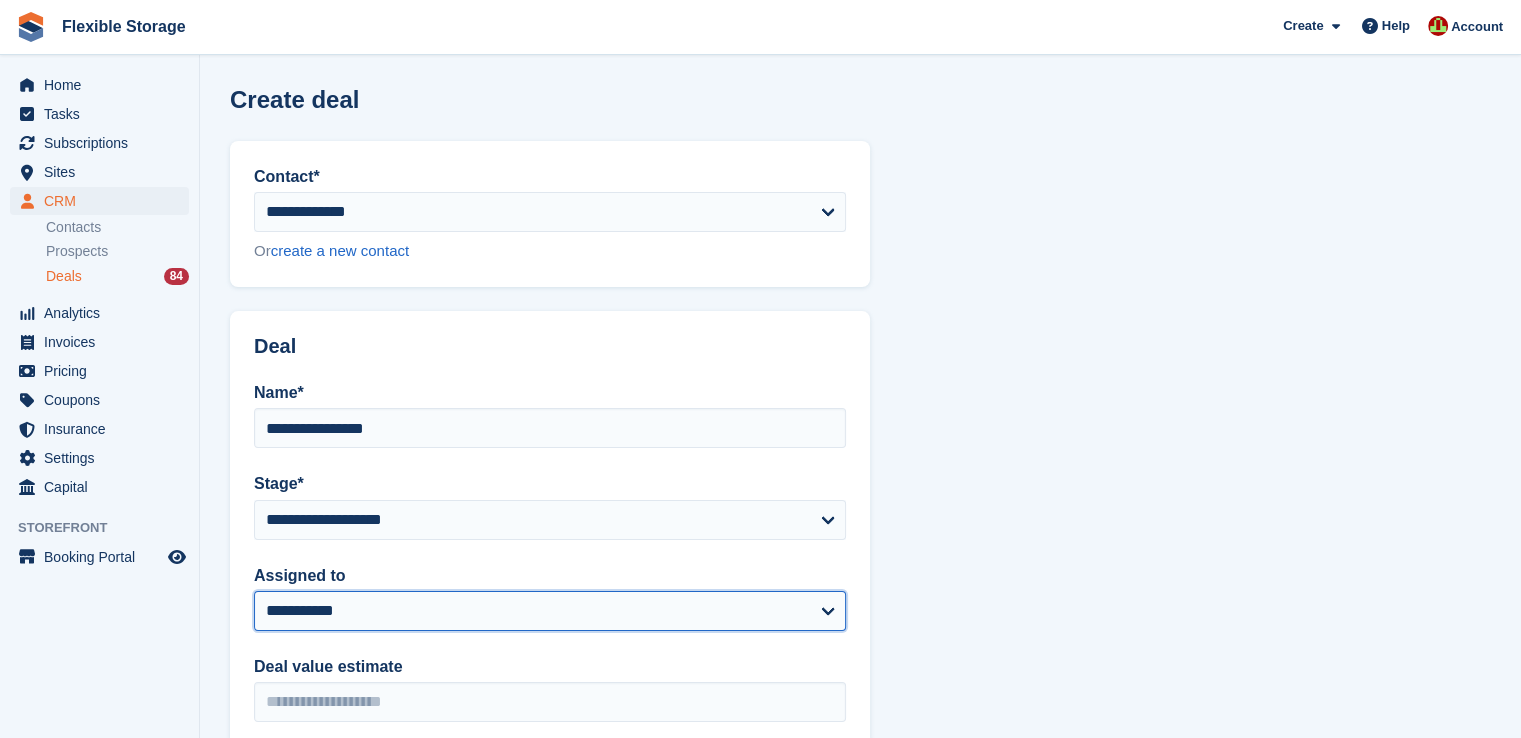 click on "**********" at bounding box center [550, 611] 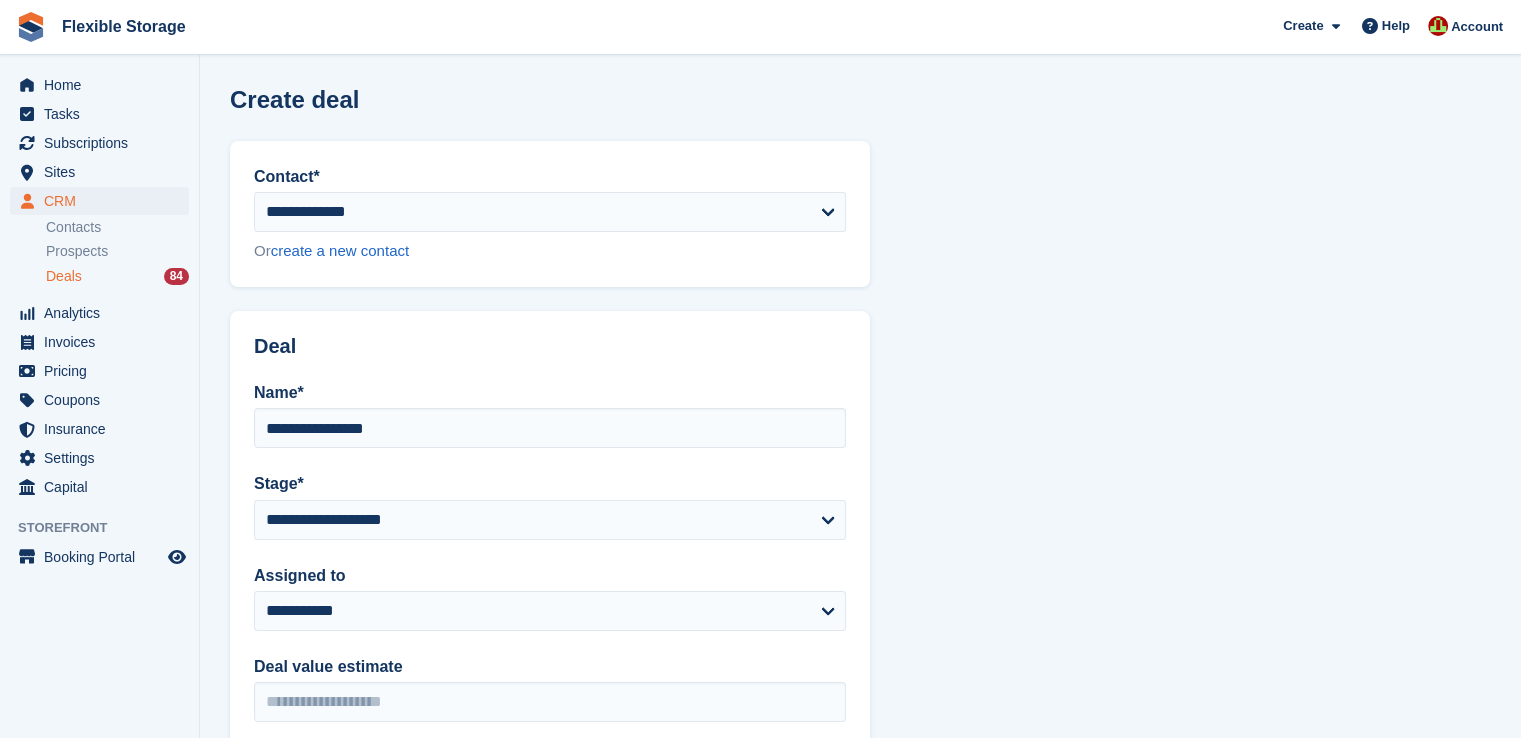 click on "**********" at bounding box center [860, 661] 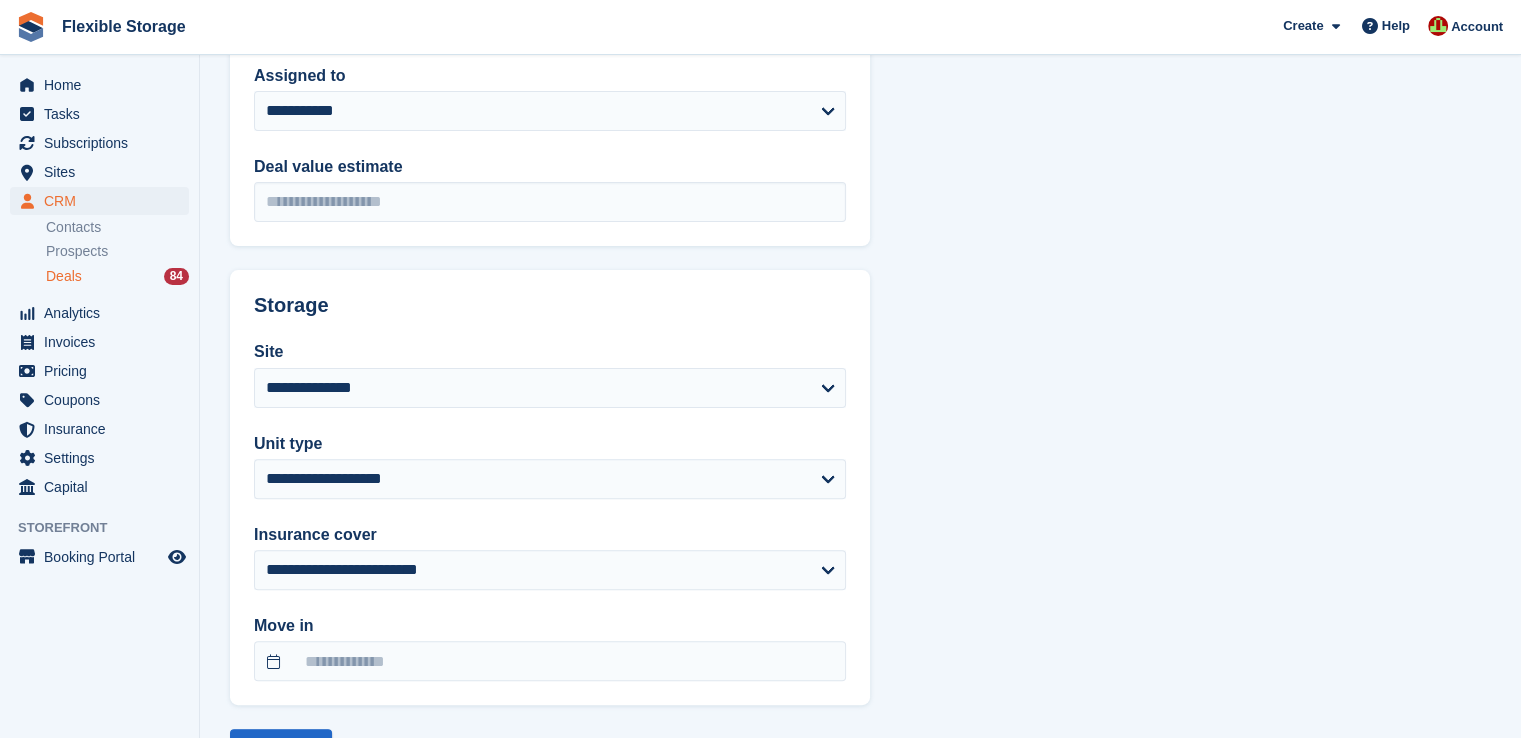 scroll, scrollTop: 585, scrollLeft: 0, axis: vertical 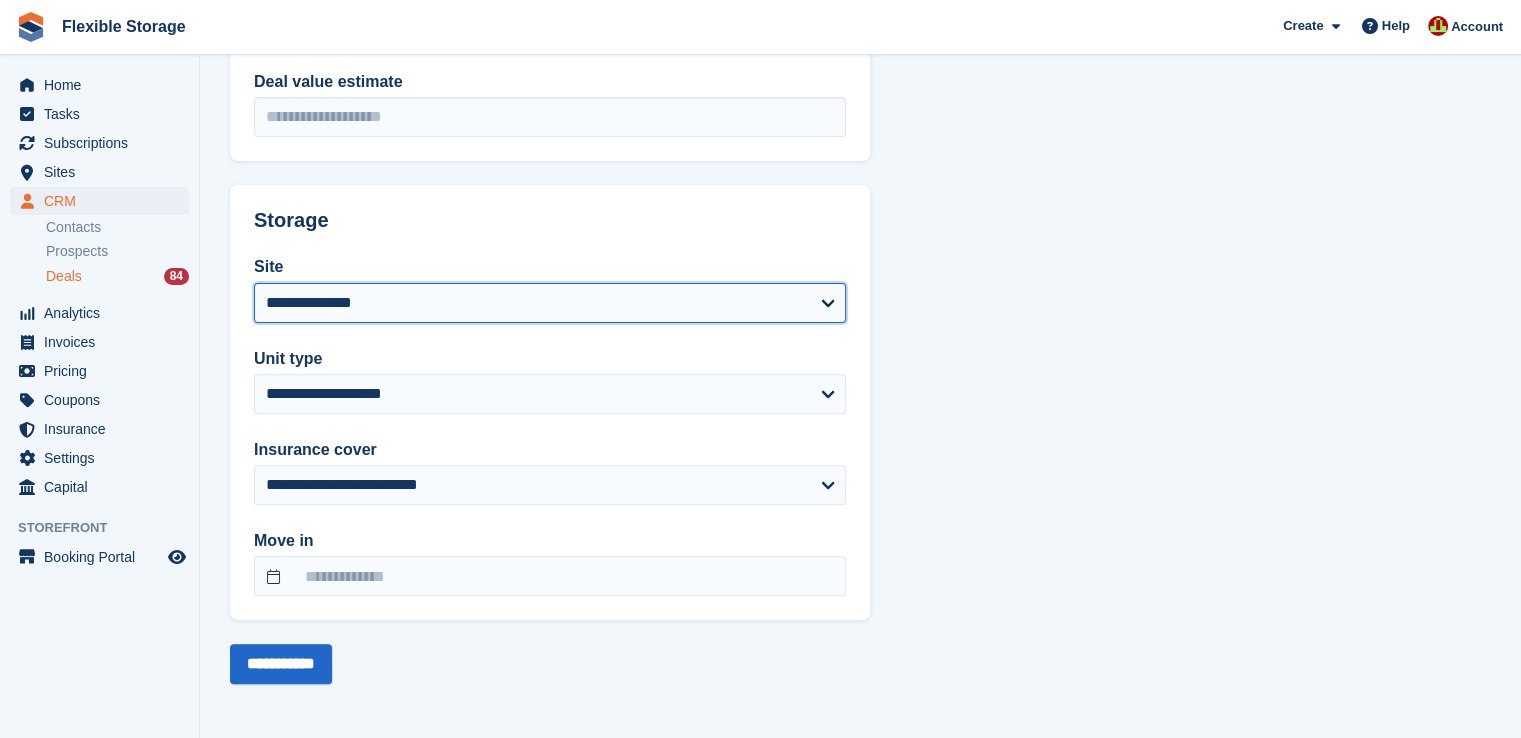 click on "**********" at bounding box center [550, 303] 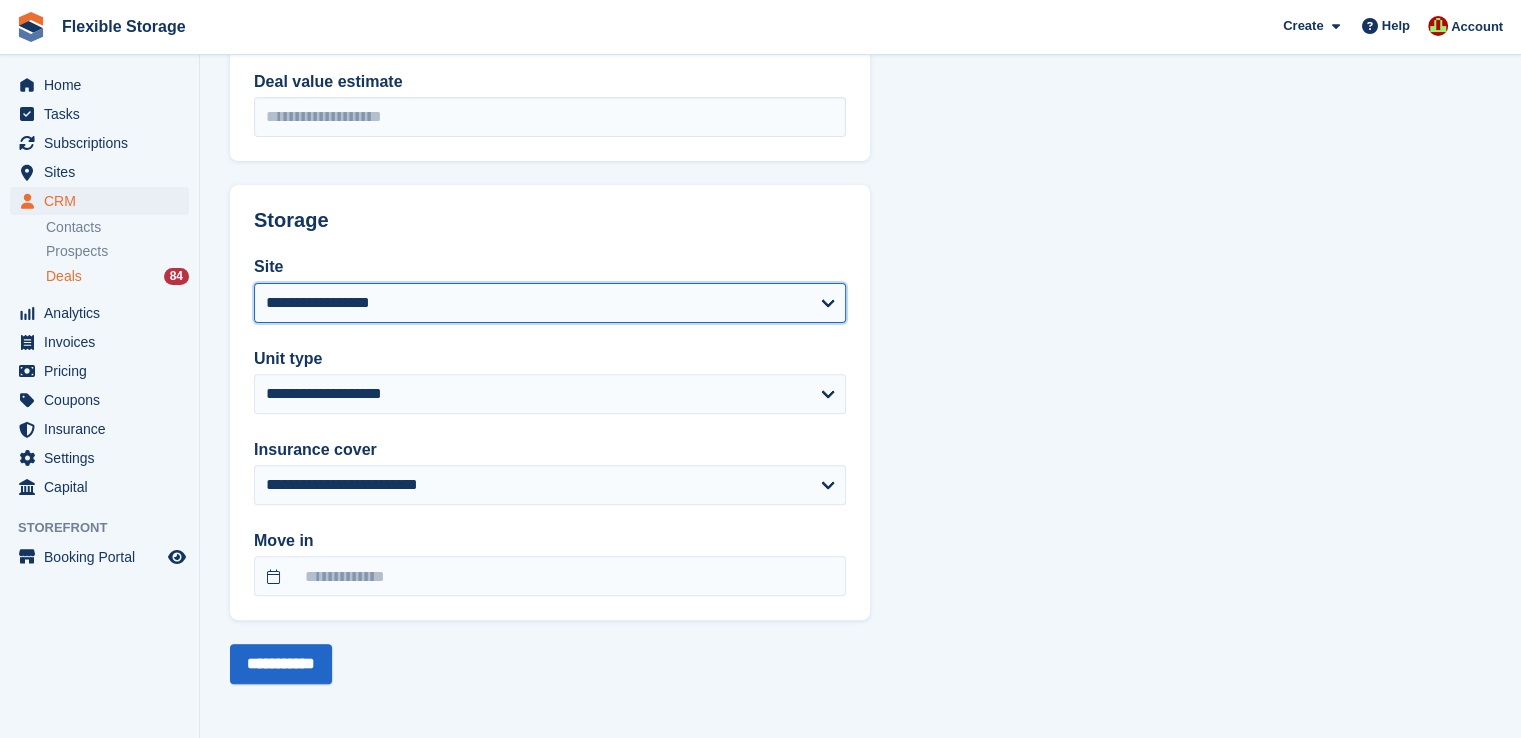 click on "**********" at bounding box center (550, 303) 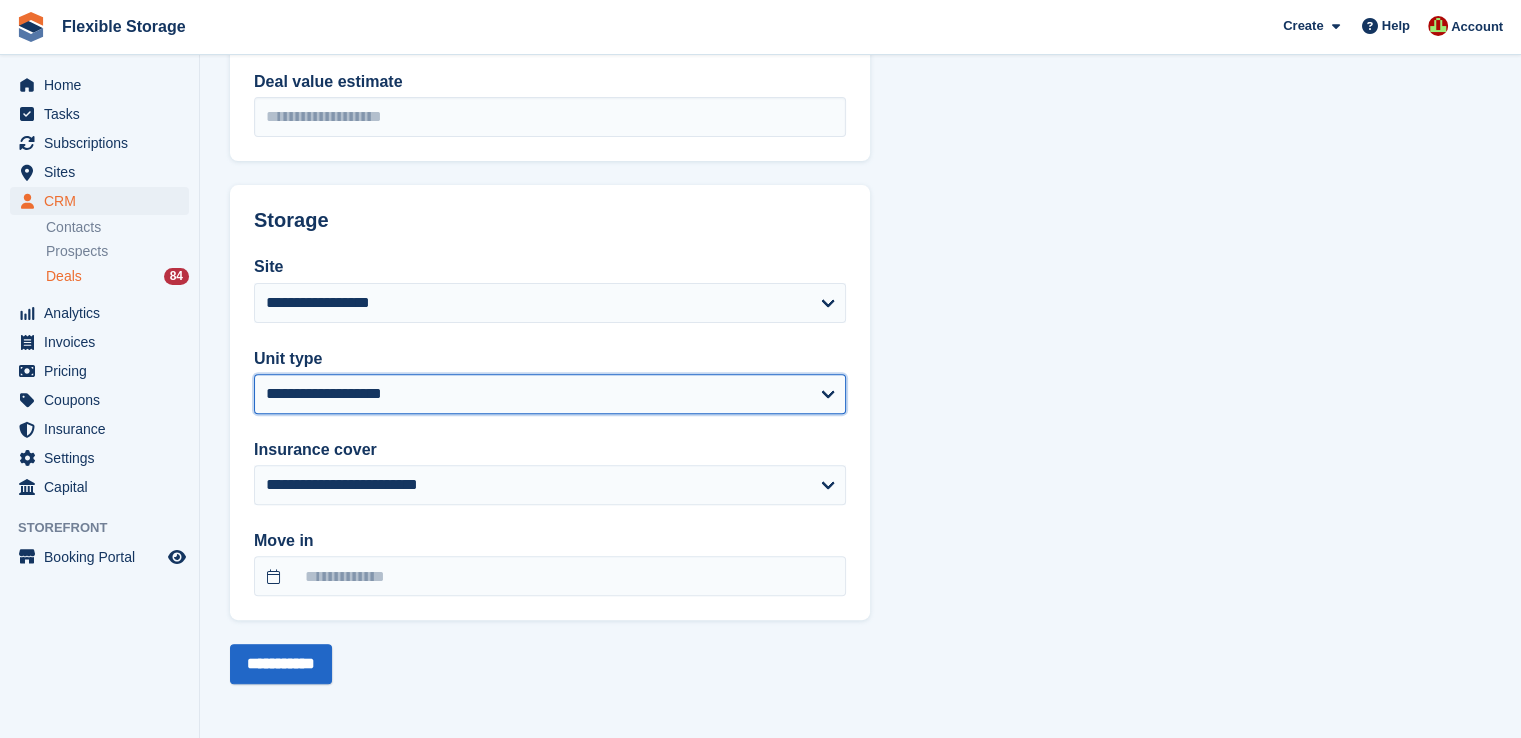 click on "**********" at bounding box center (550, 394) 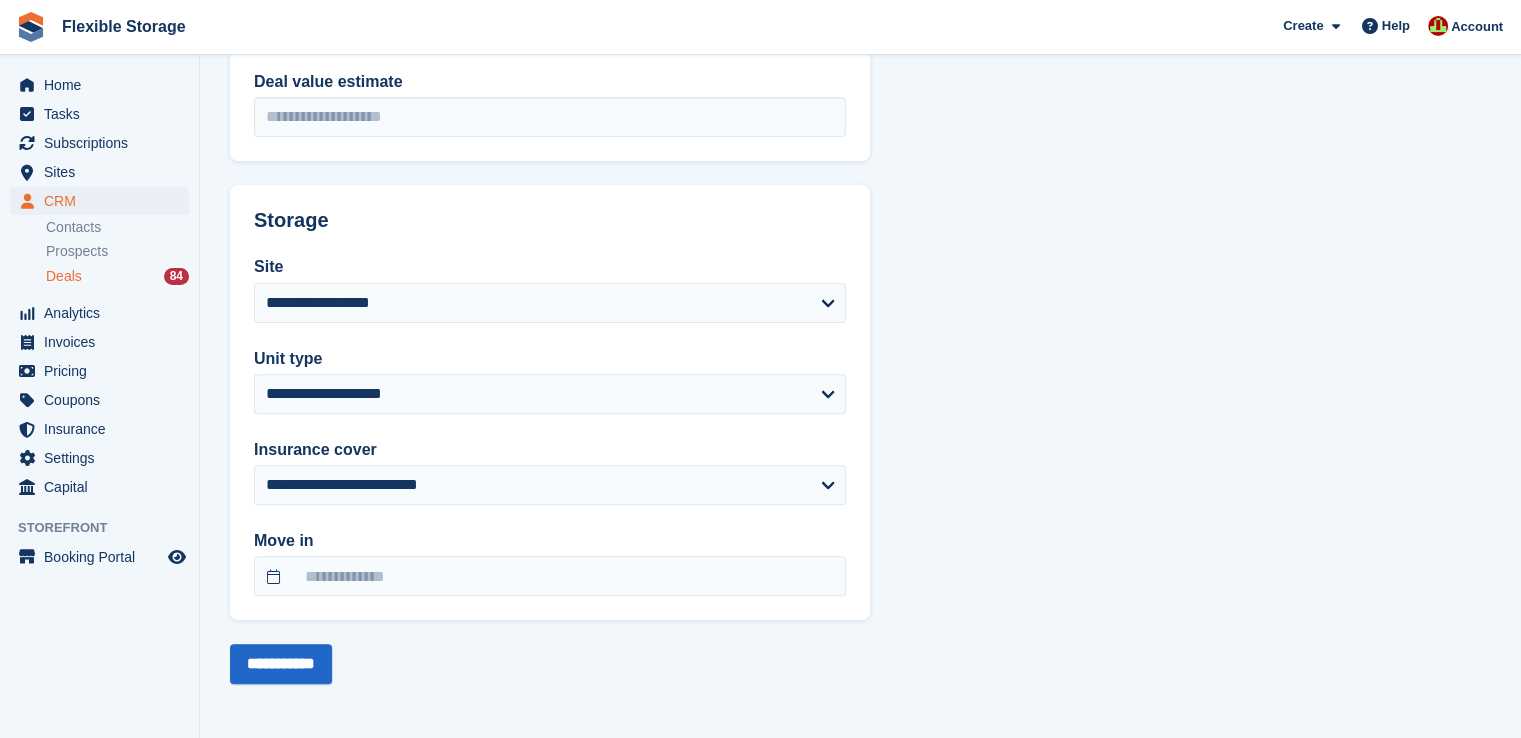 click on "**********" at bounding box center [860, 76] 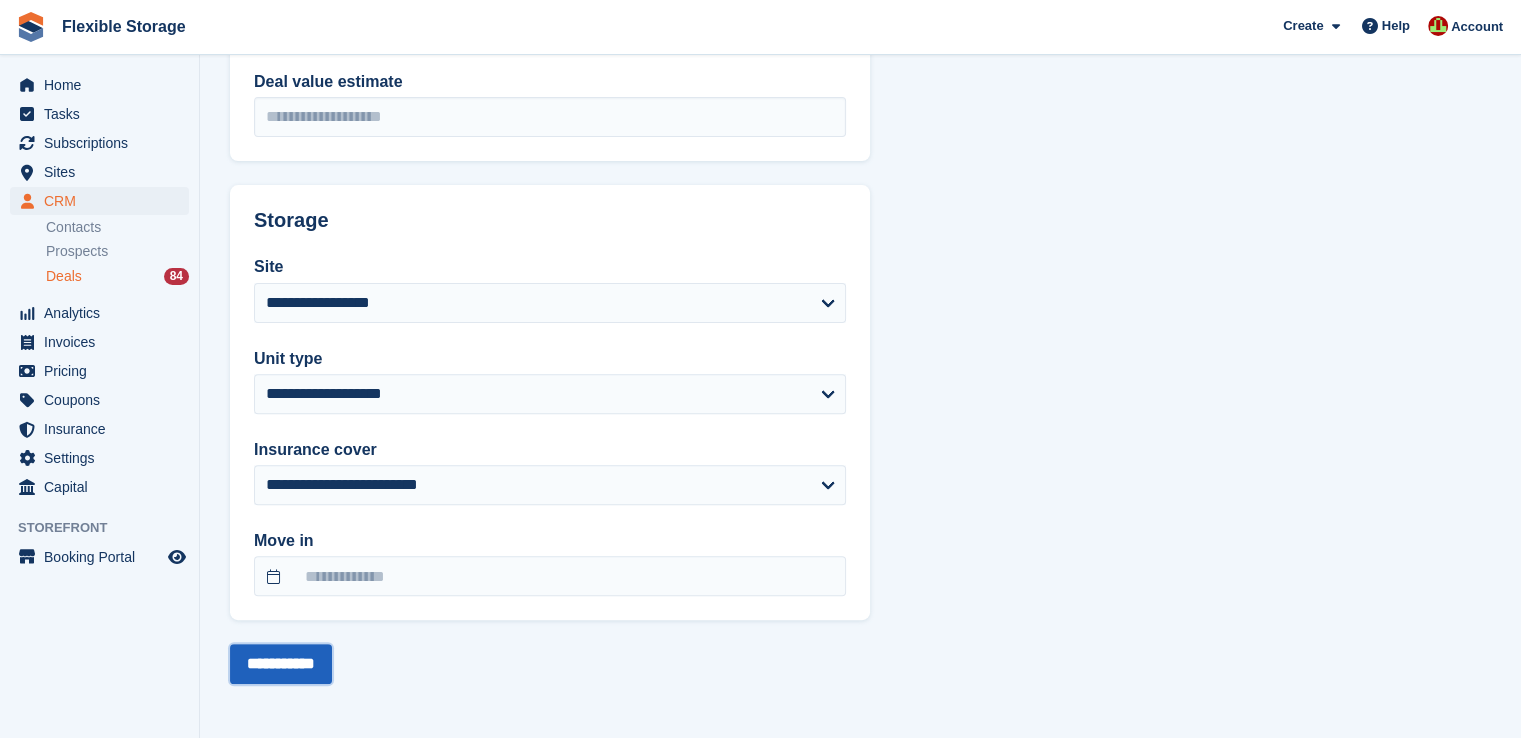 click on "**********" at bounding box center [281, 664] 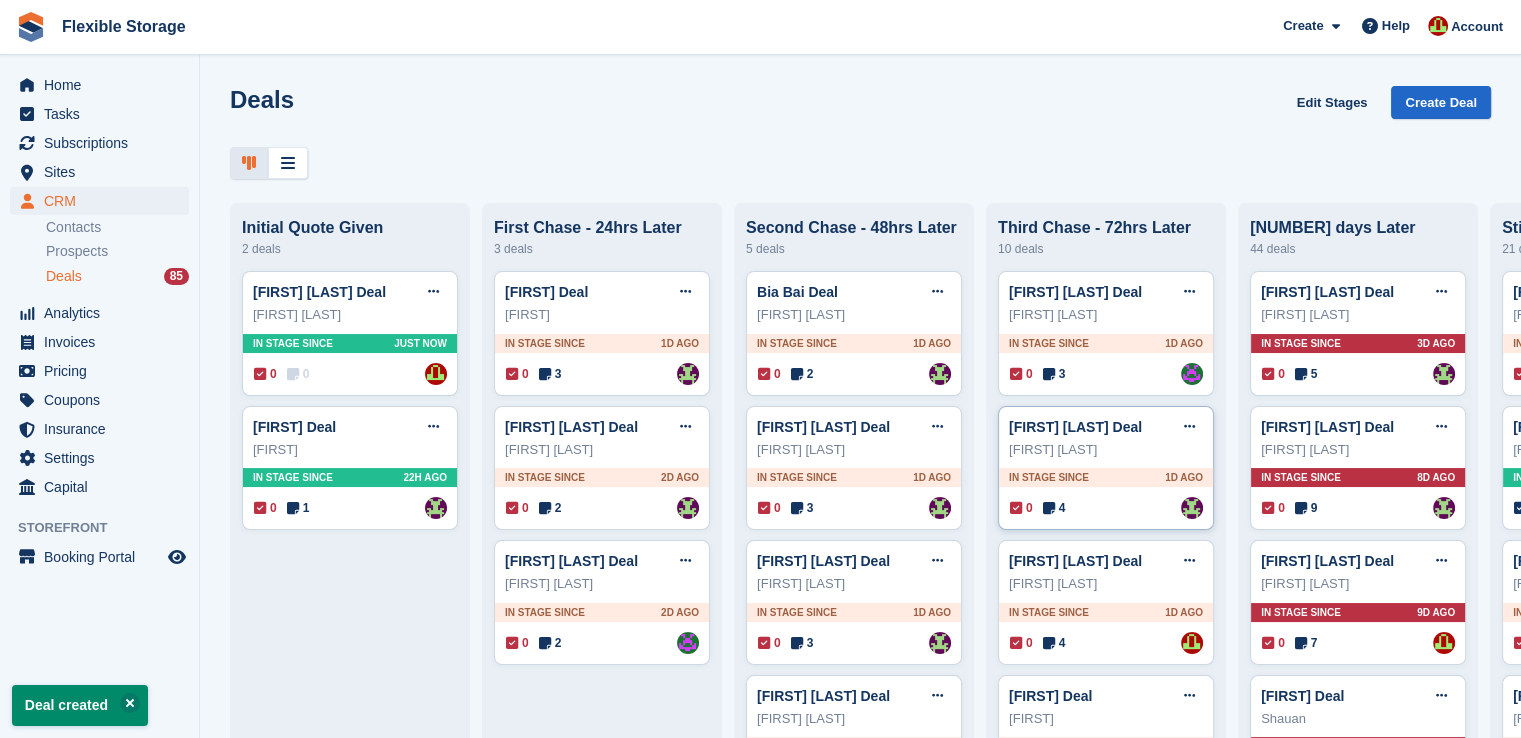 scroll, scrollTop: 0, scrollLeft: 0, axis: both 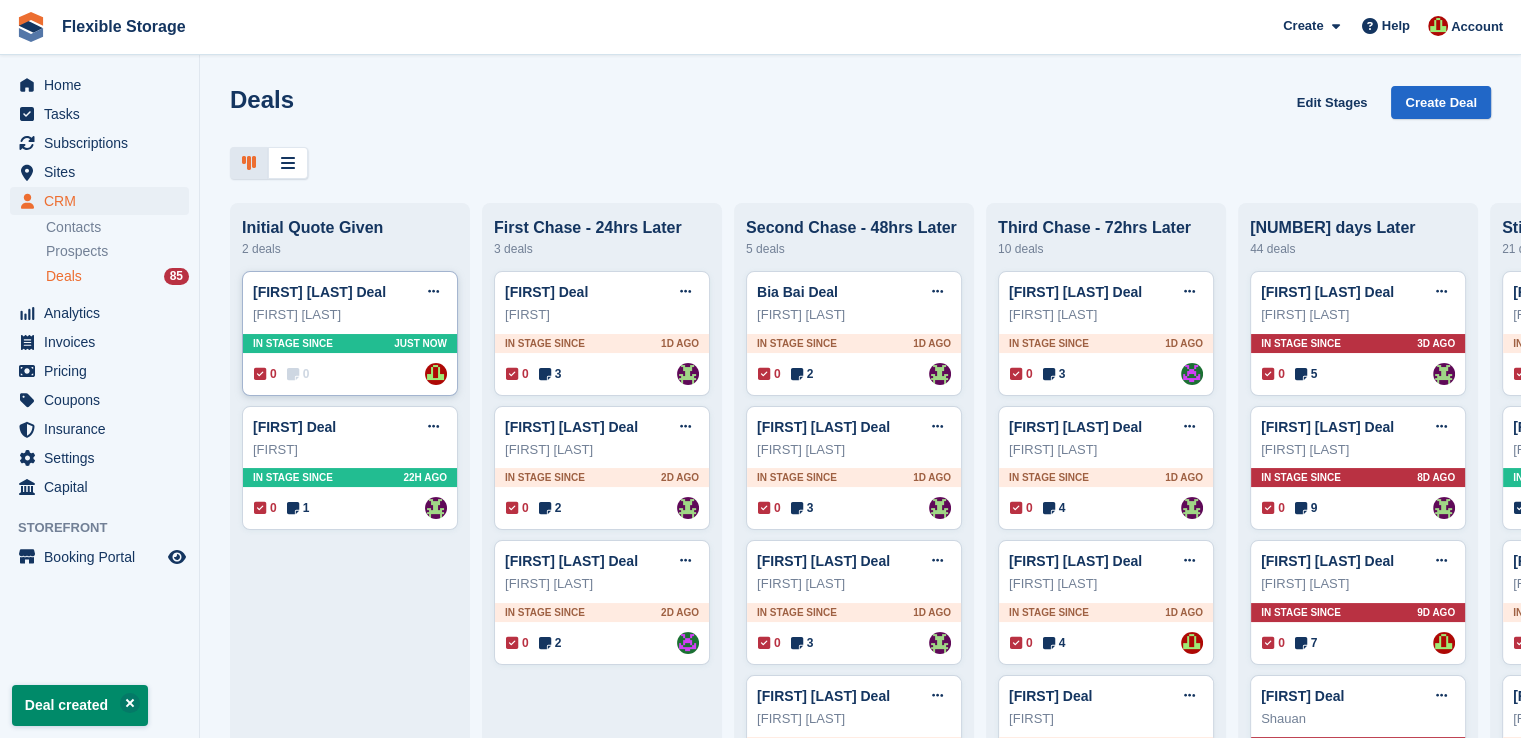 click on "0
0
Assigned to David Jones" at bounding box center (350, 374) 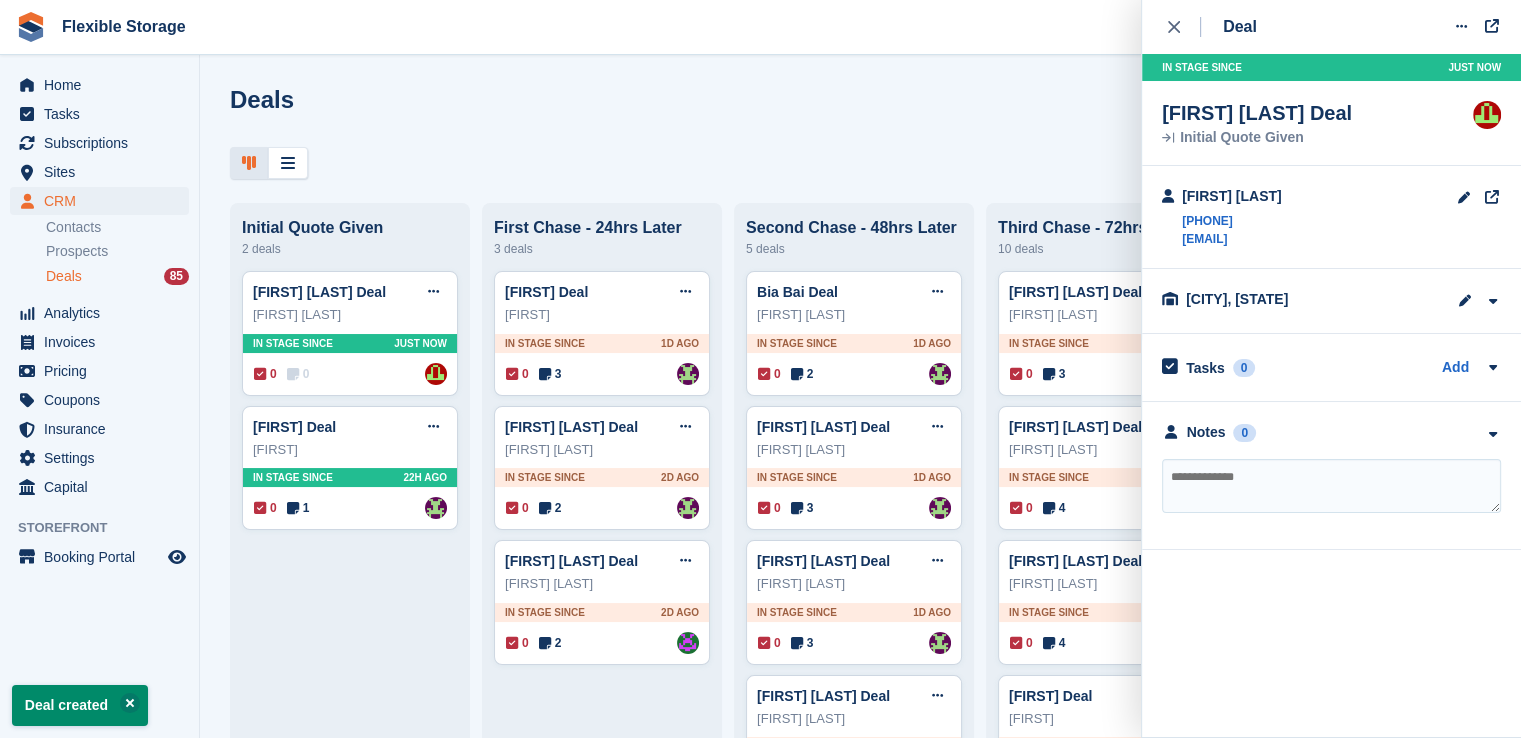 click at bounding box center [1331, 486] 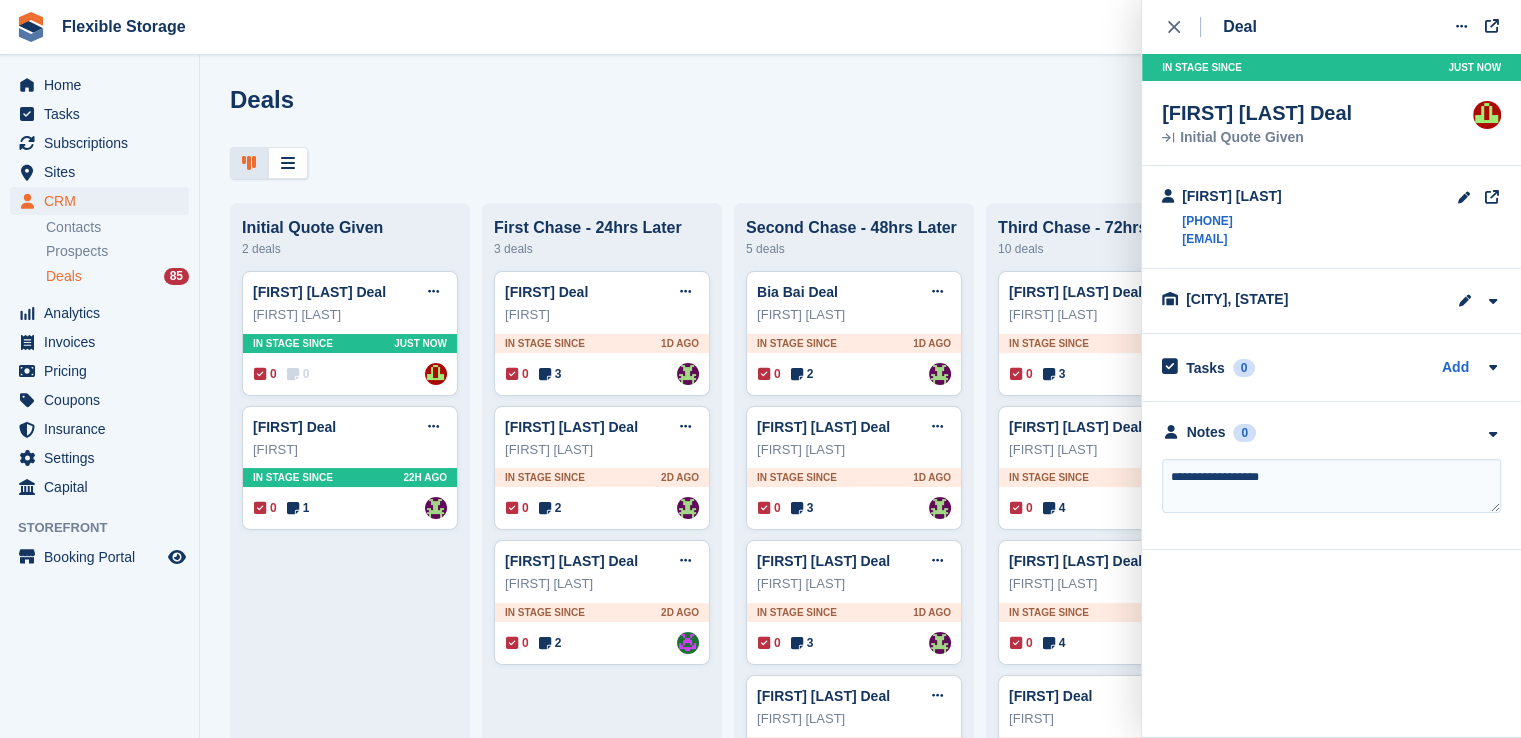 type on "**********" 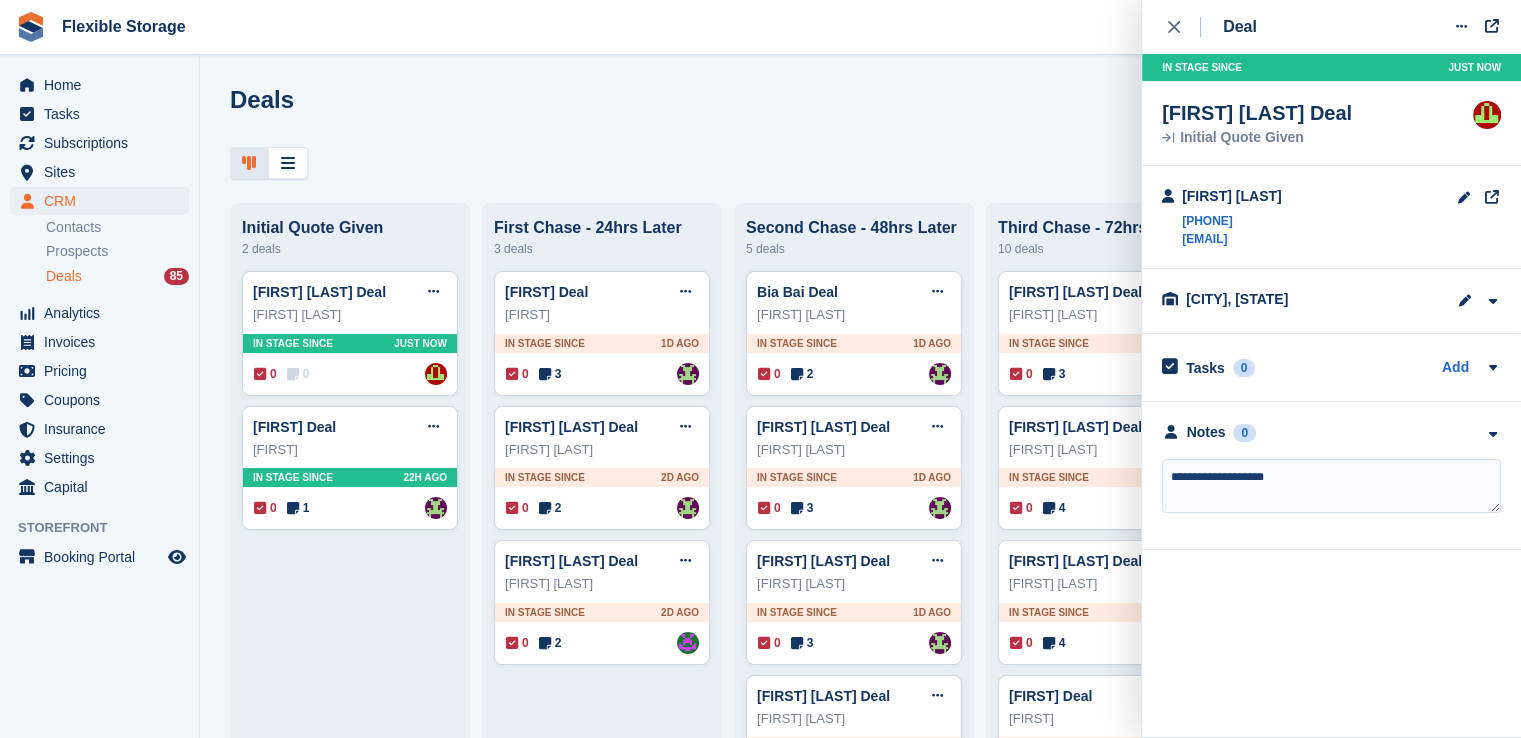 type 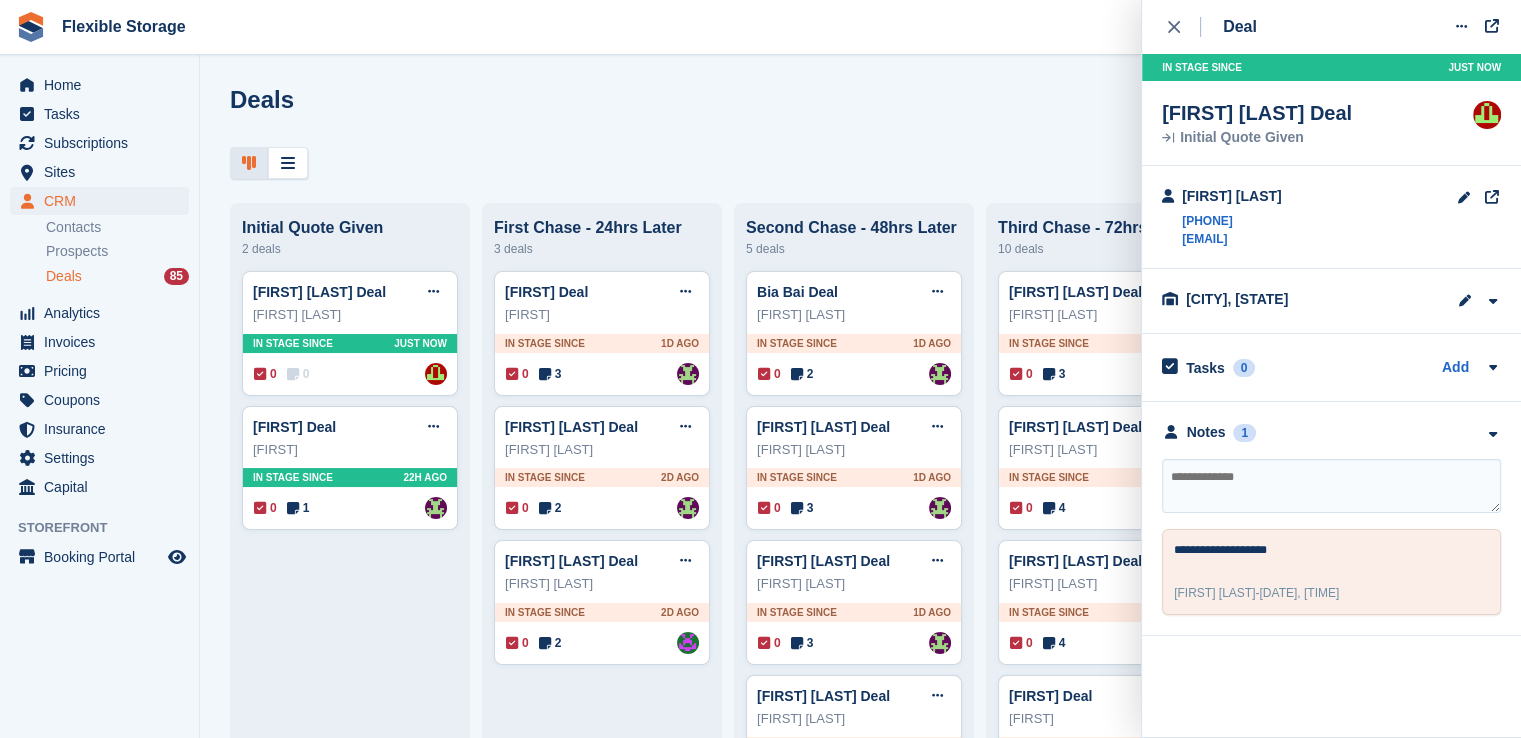 click at bounding box center (1184, 27) 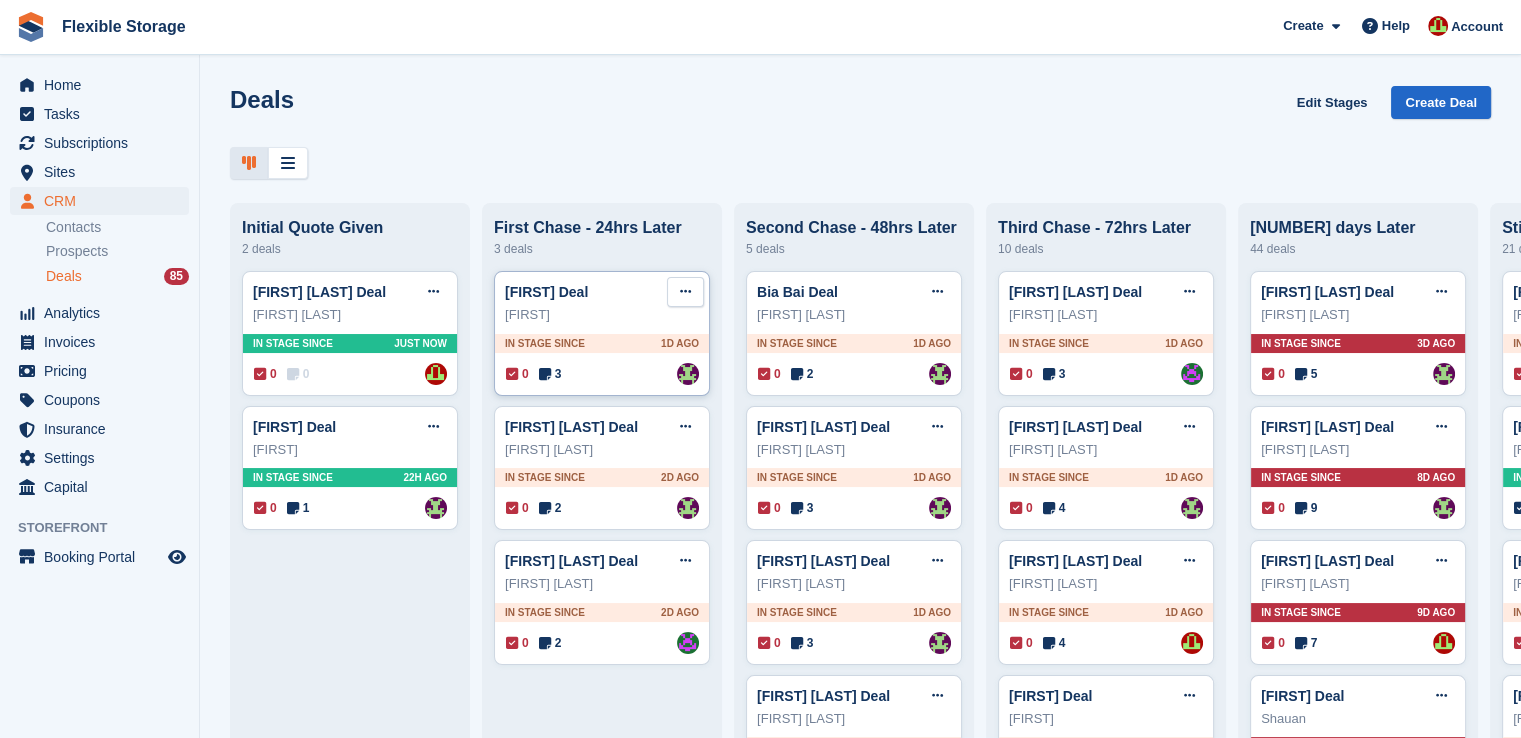 type 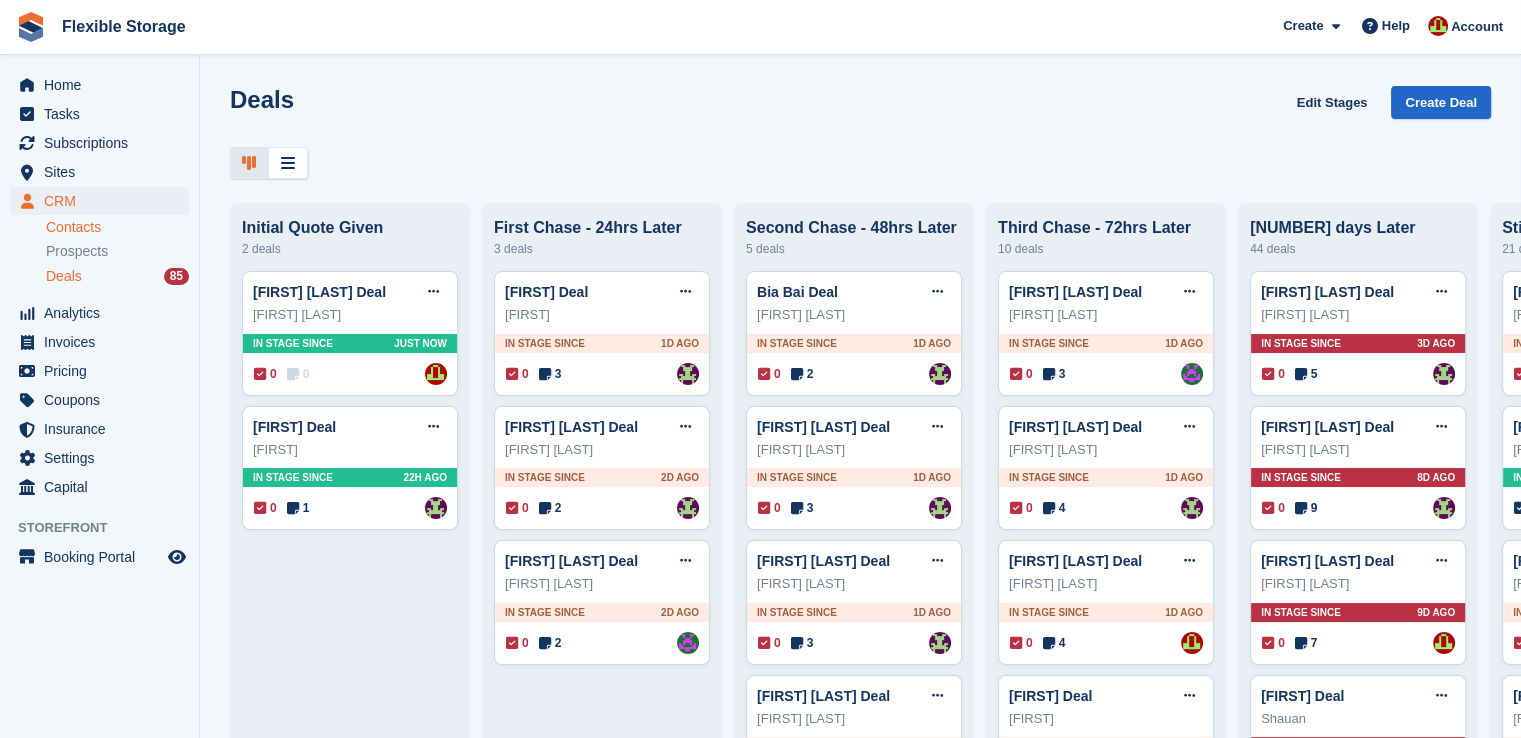 click on "Contacts" at bounding box center [117, 227] 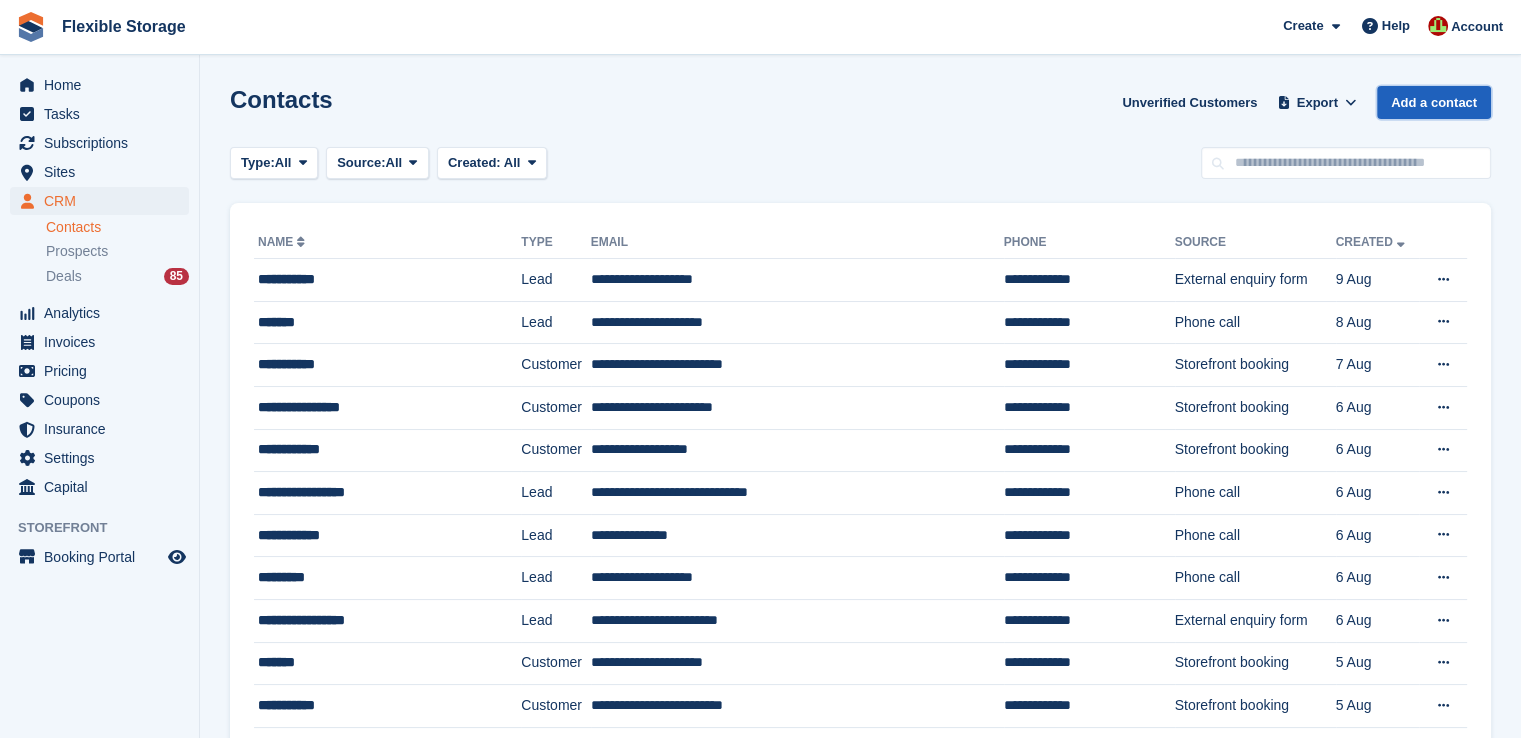 click on "Add a contact" at bounding box center [1434, 102] 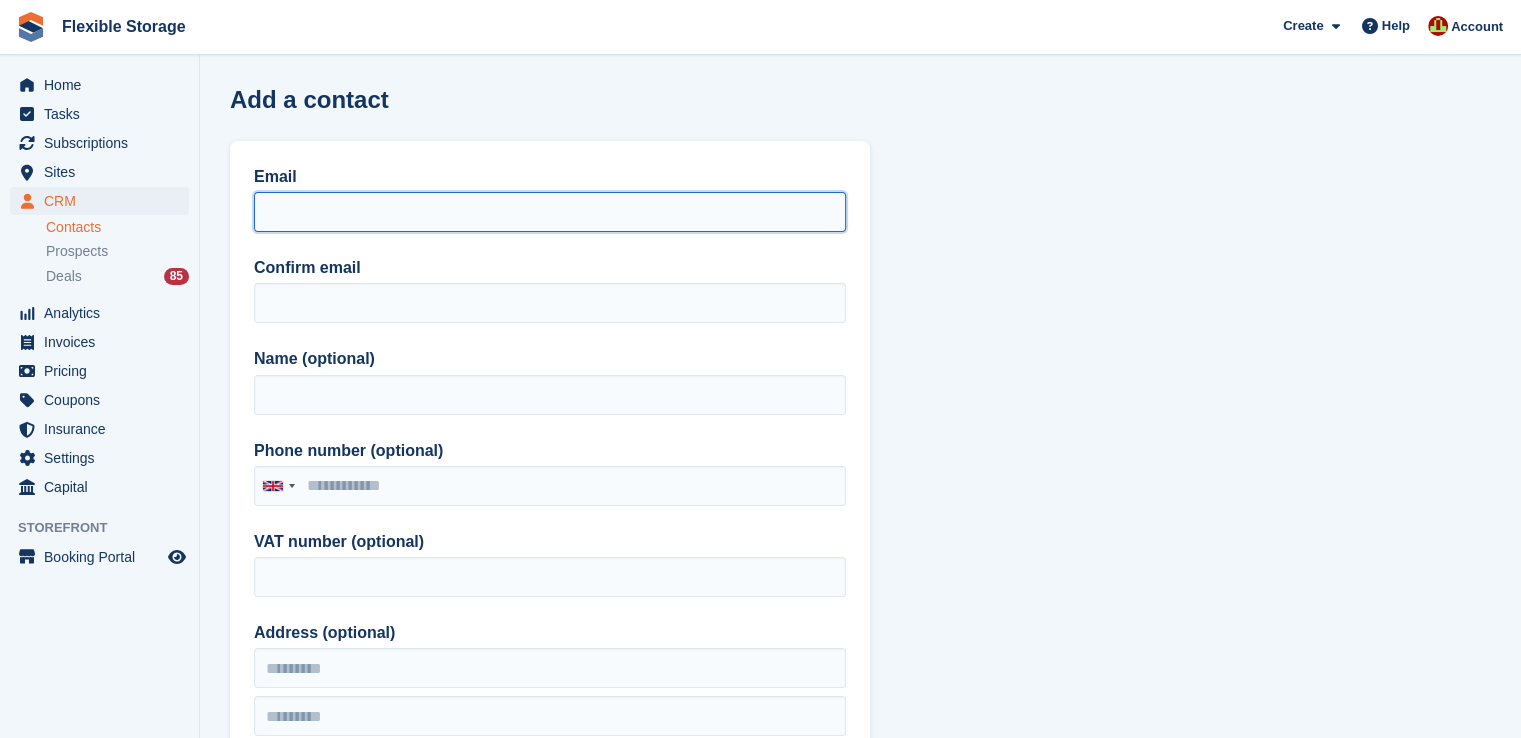 click on "Email" at bounding box center (550, 212) 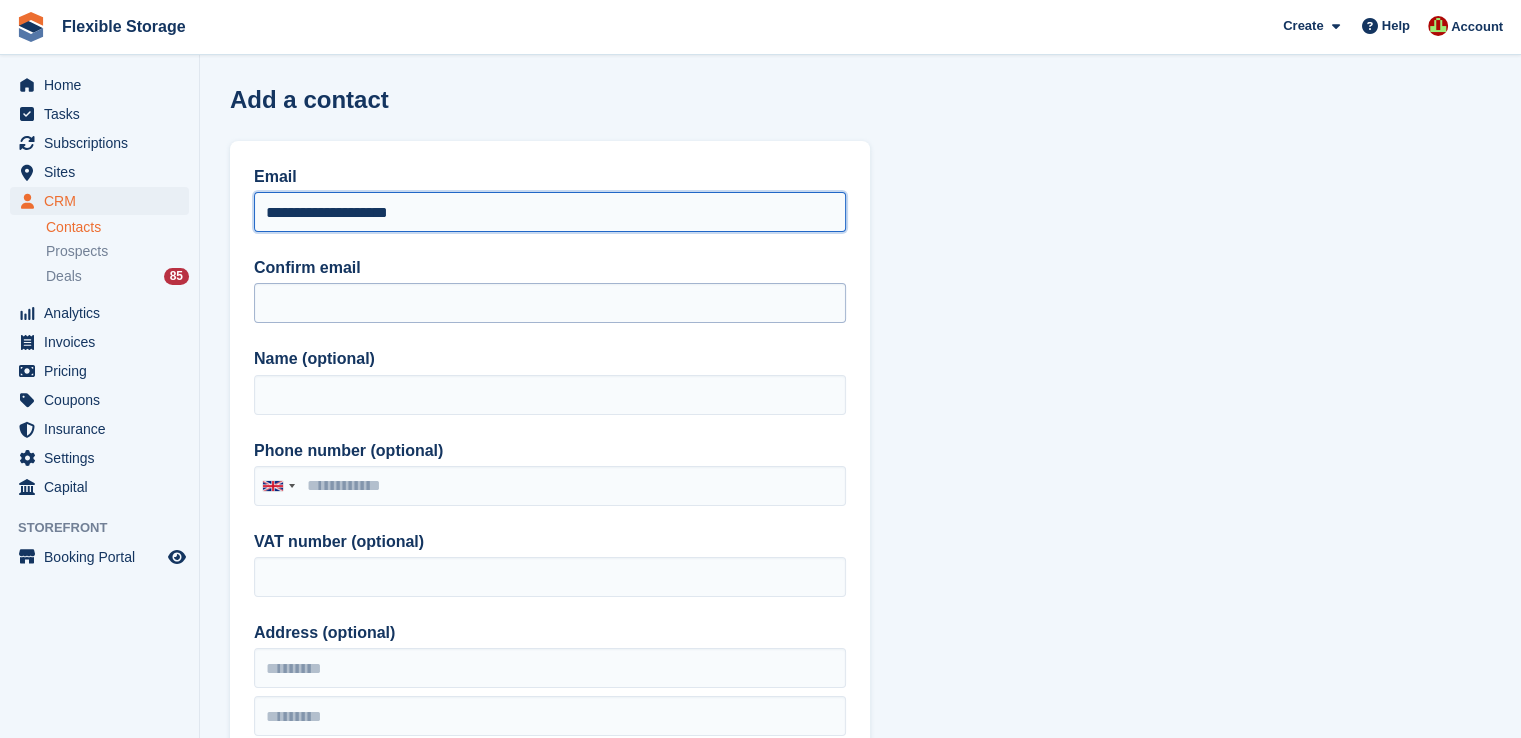 type on "**********" 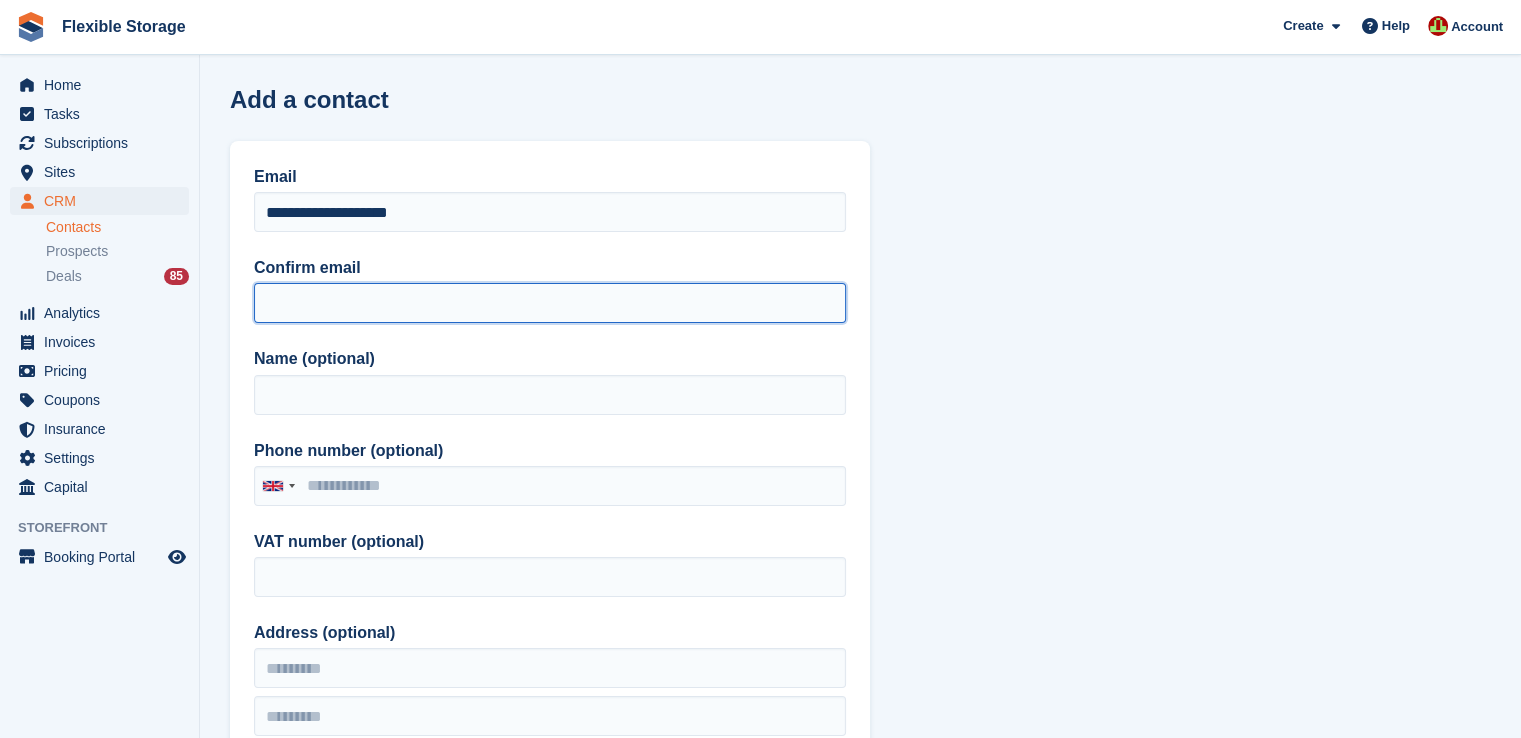 click on "Confirm email" at bounding box center (550, 303) 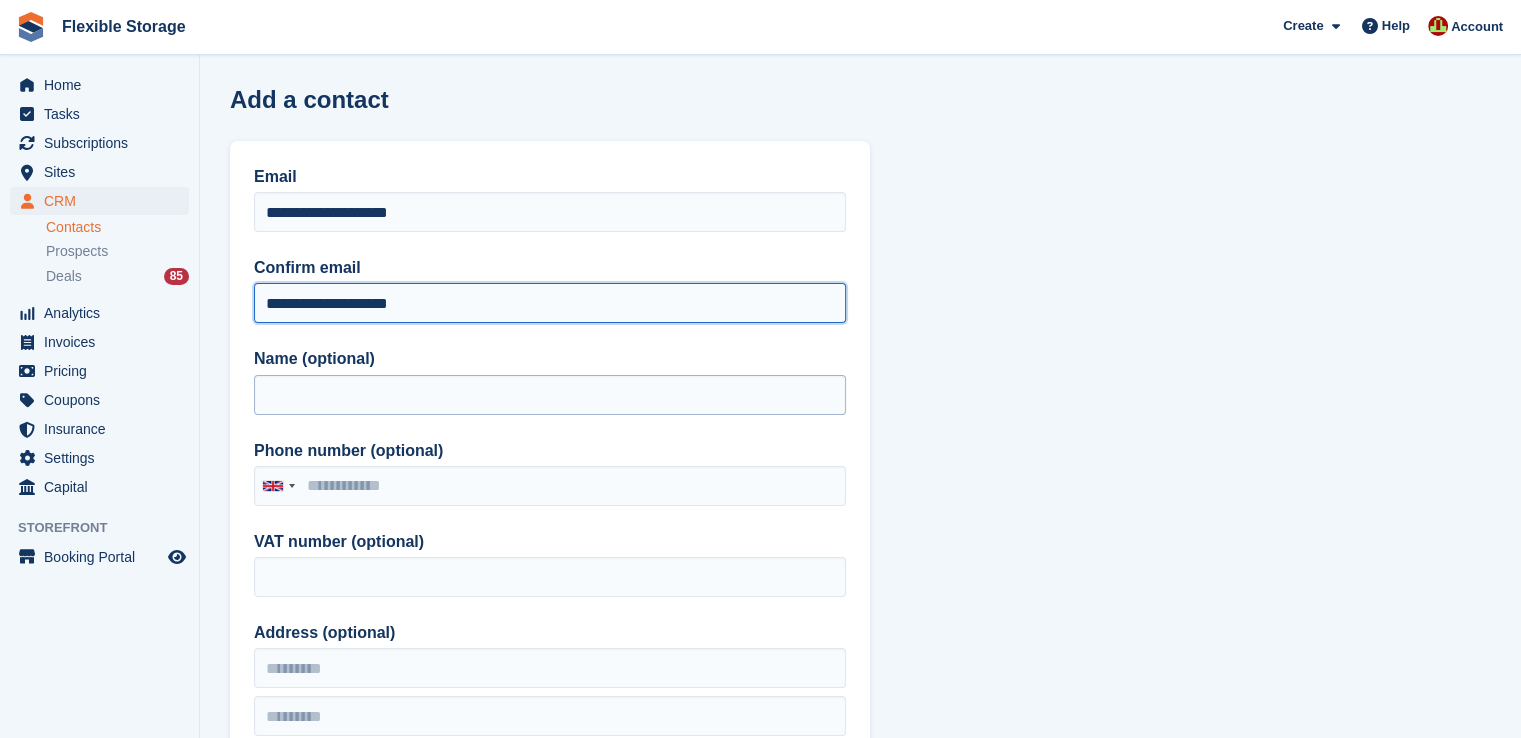 type on "**********" 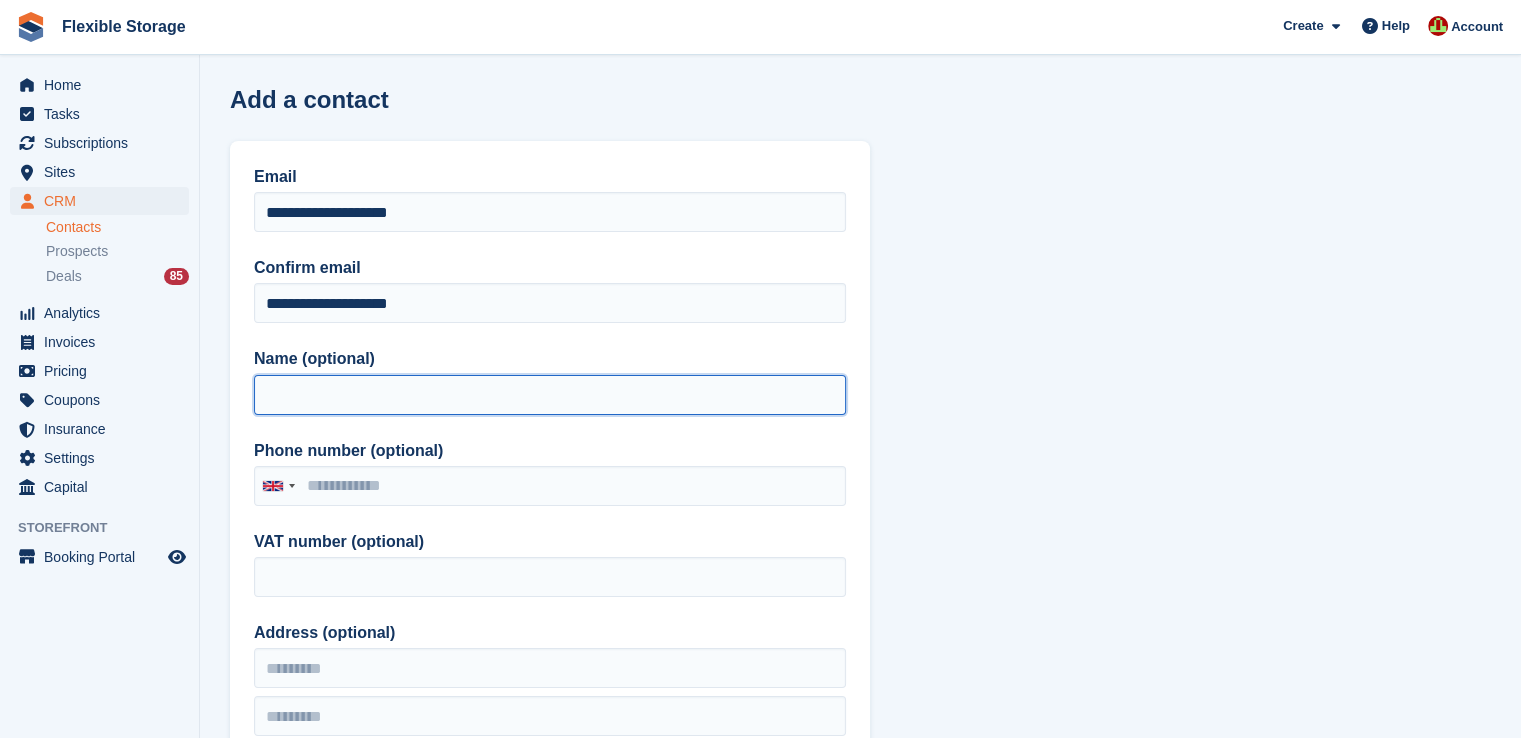 click on "Name (optional)" at bounding box center (550, 395) 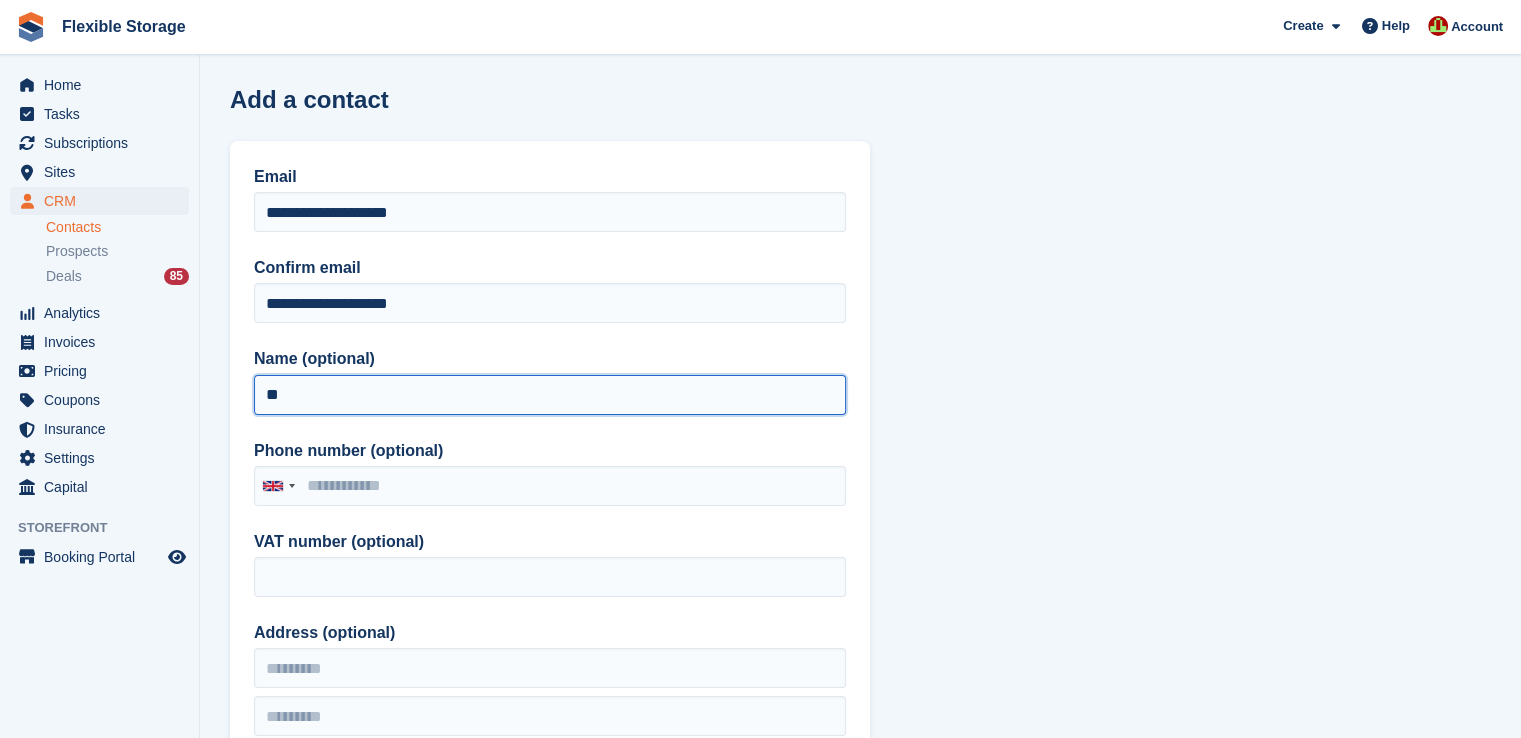 type on "*" 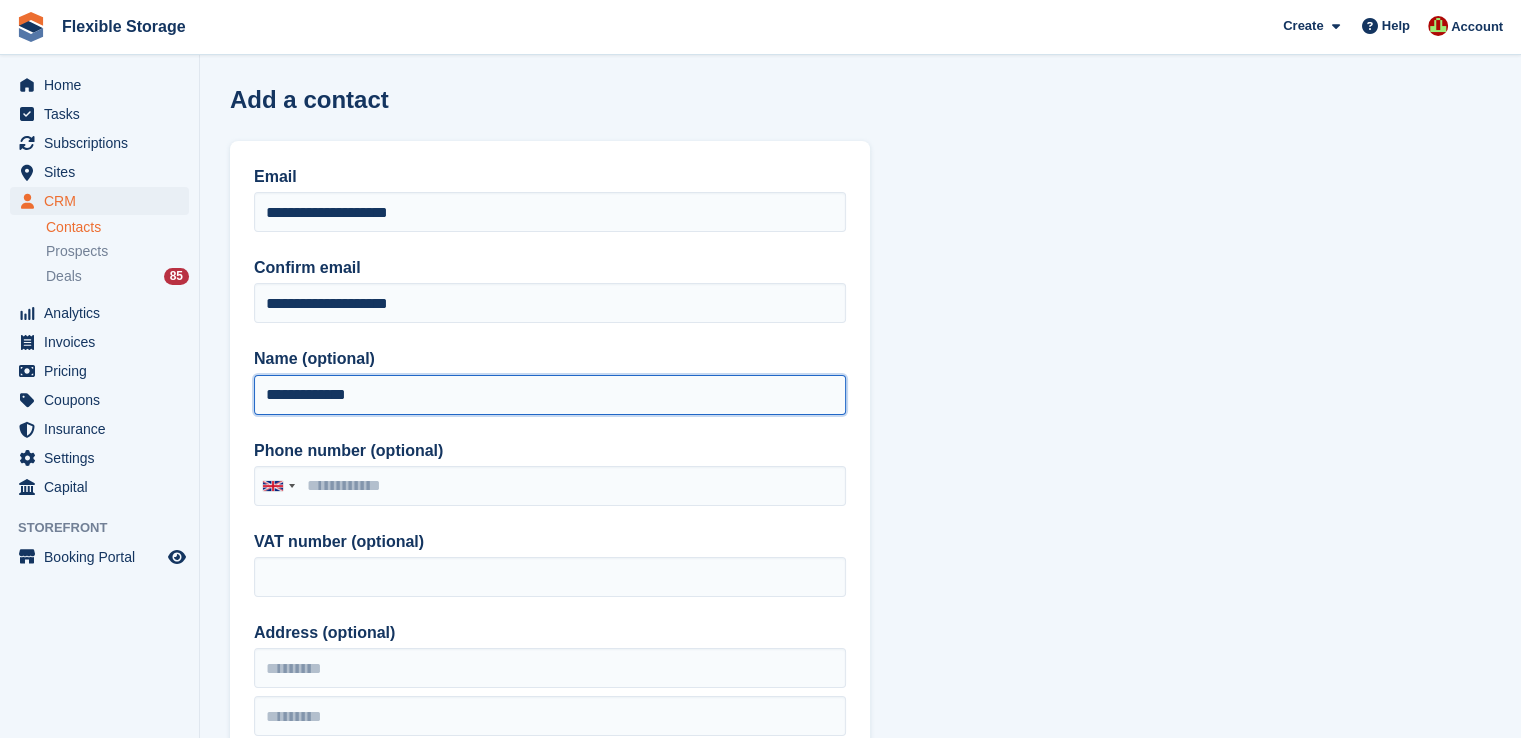 type on "**********" 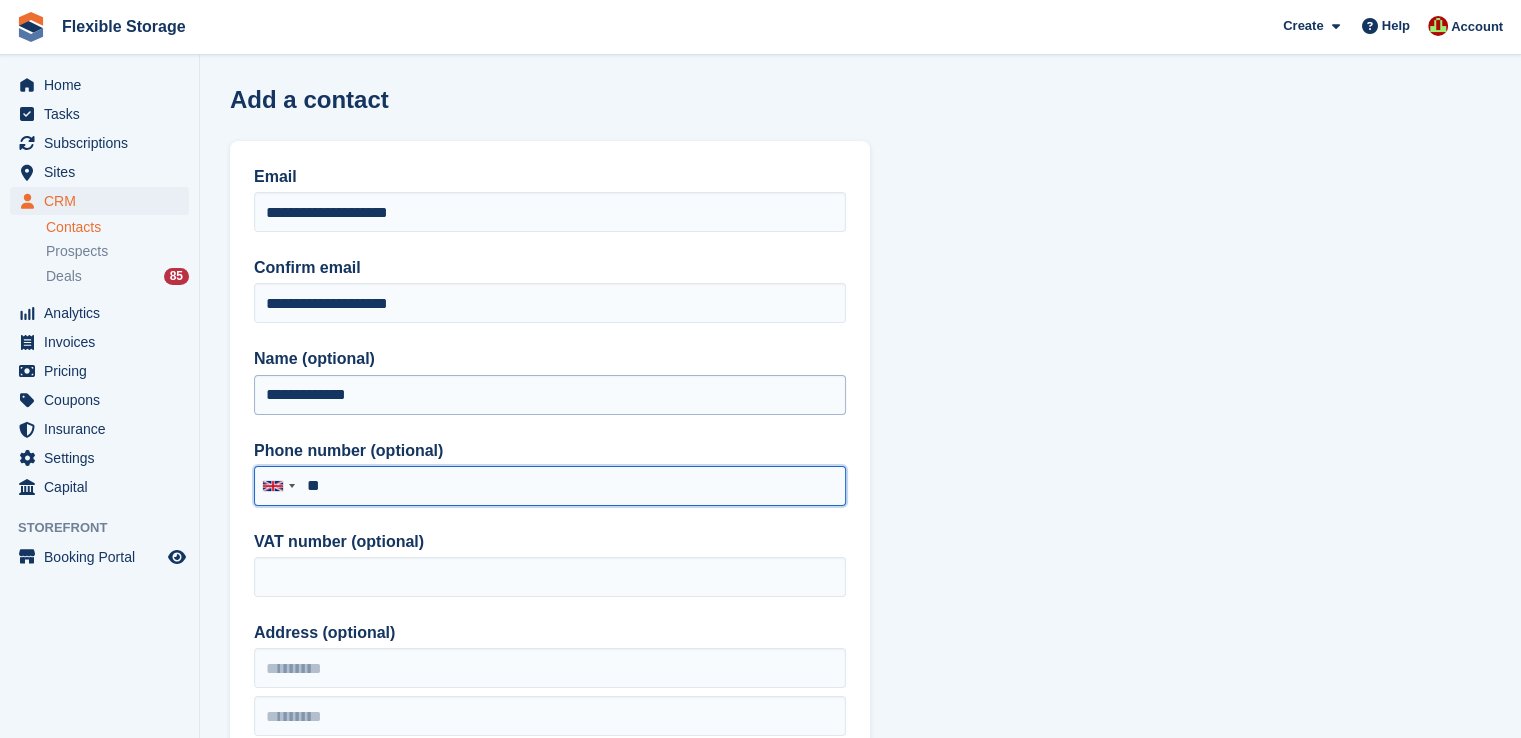 type on "*" 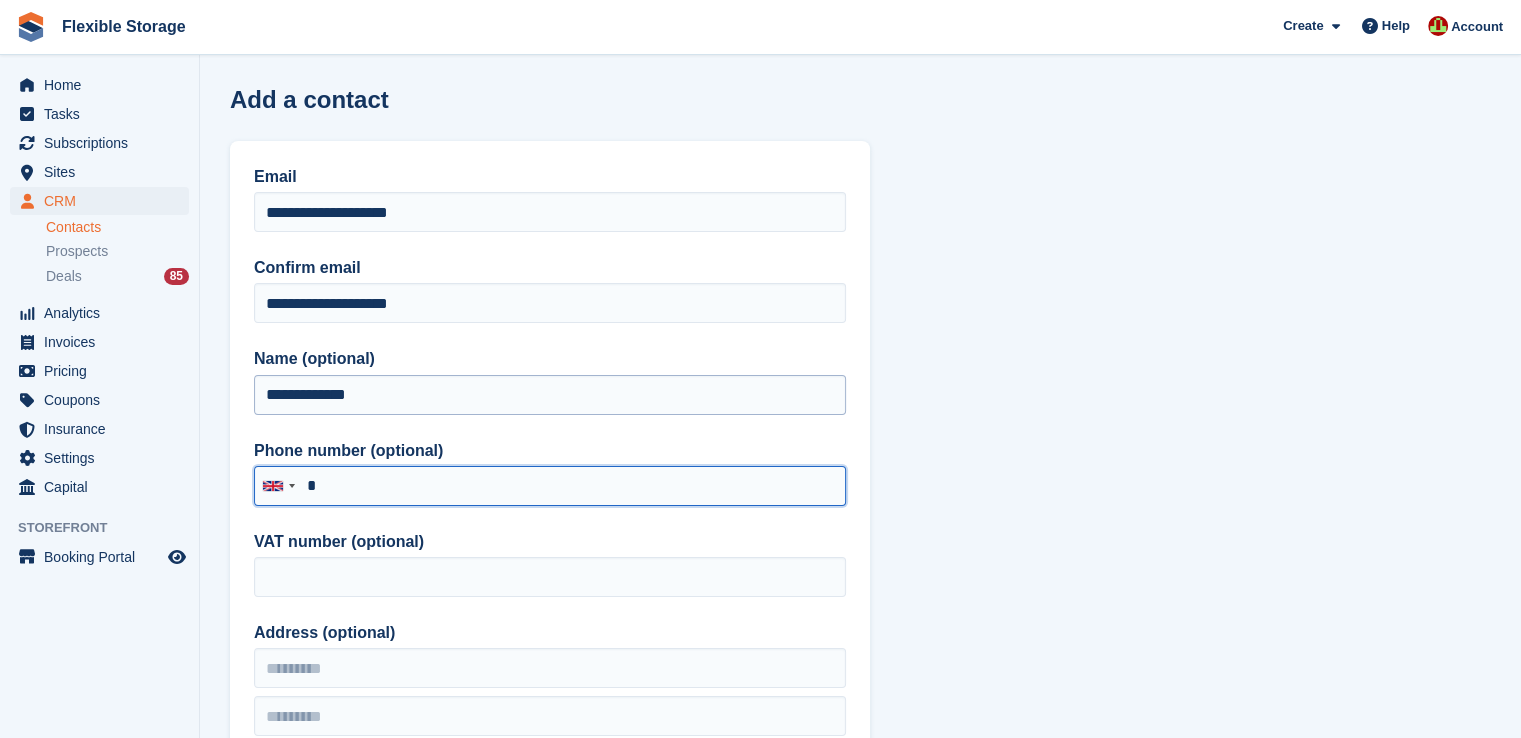 type 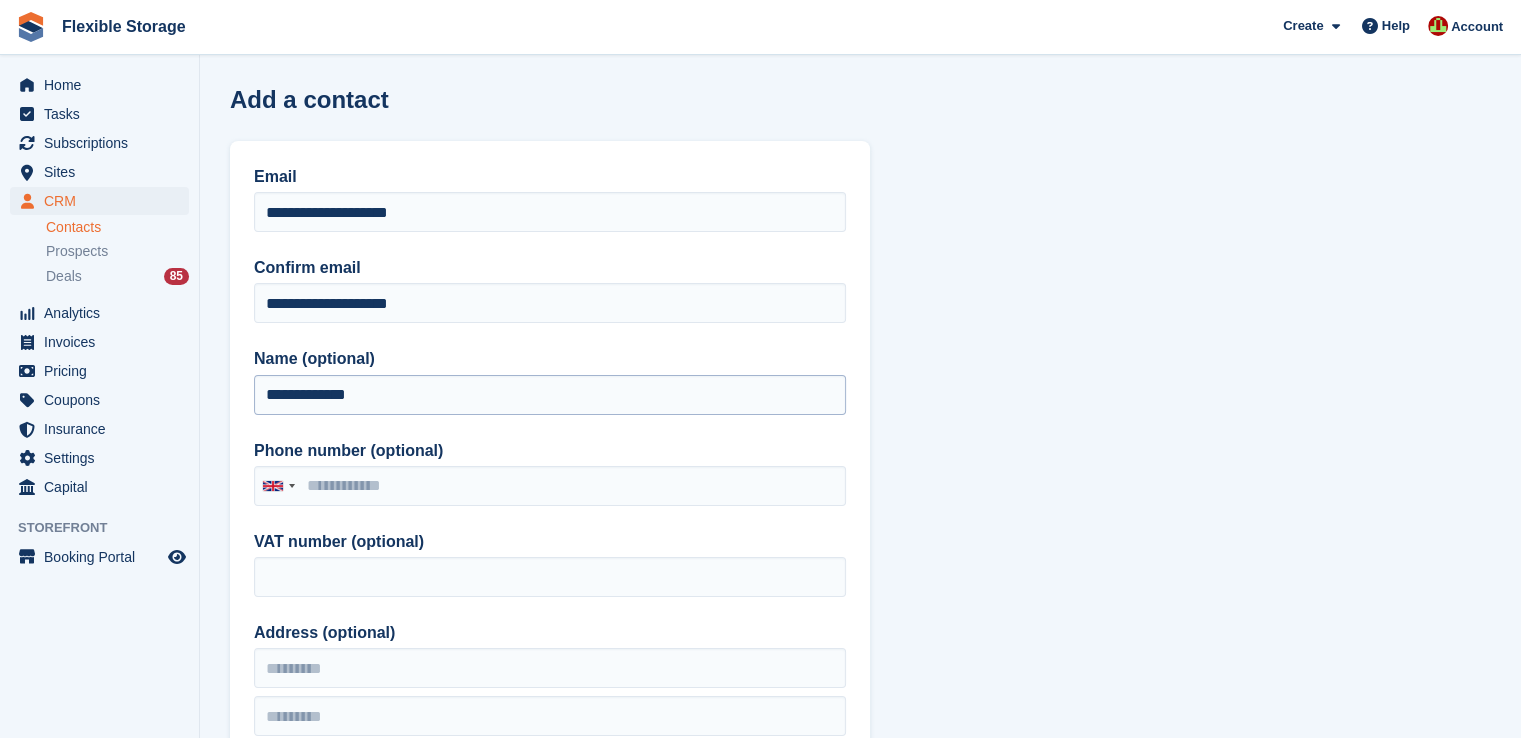 scroll, scrollTop: 368, scrollLeft: 0, axis: vertical 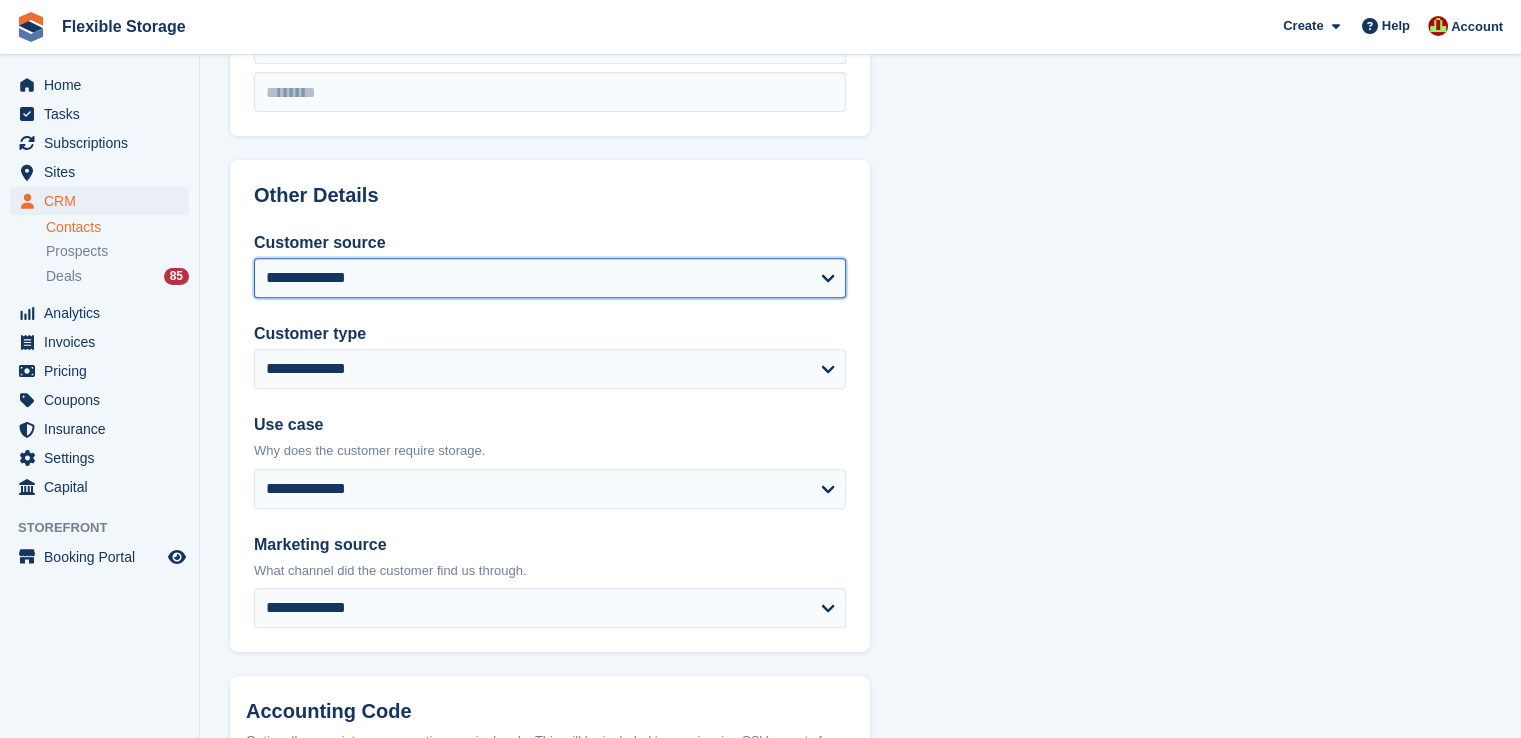 click on "**********" at bounding box center (550, 278) 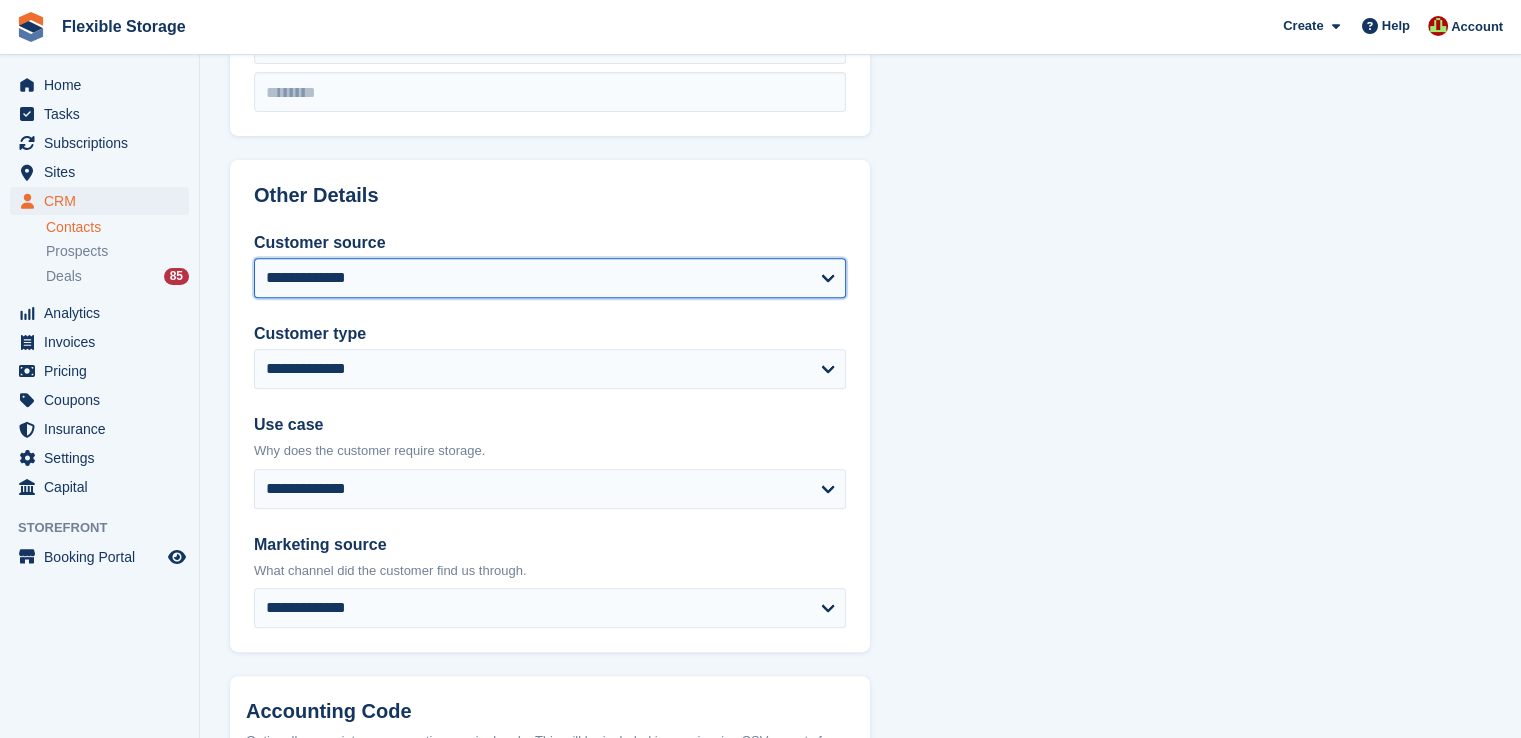 select on "**********" 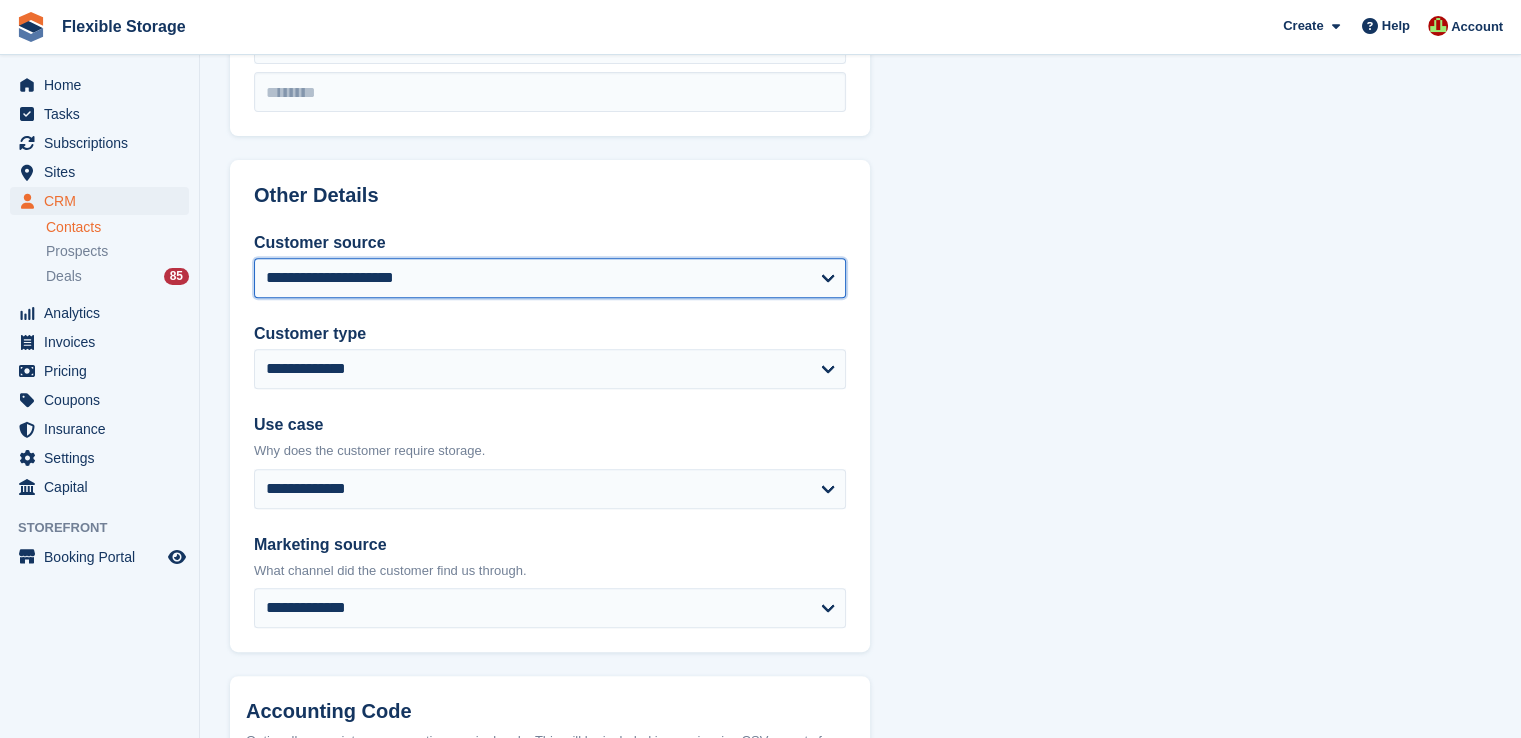 click on "**********" at bounding box center (550, 278) 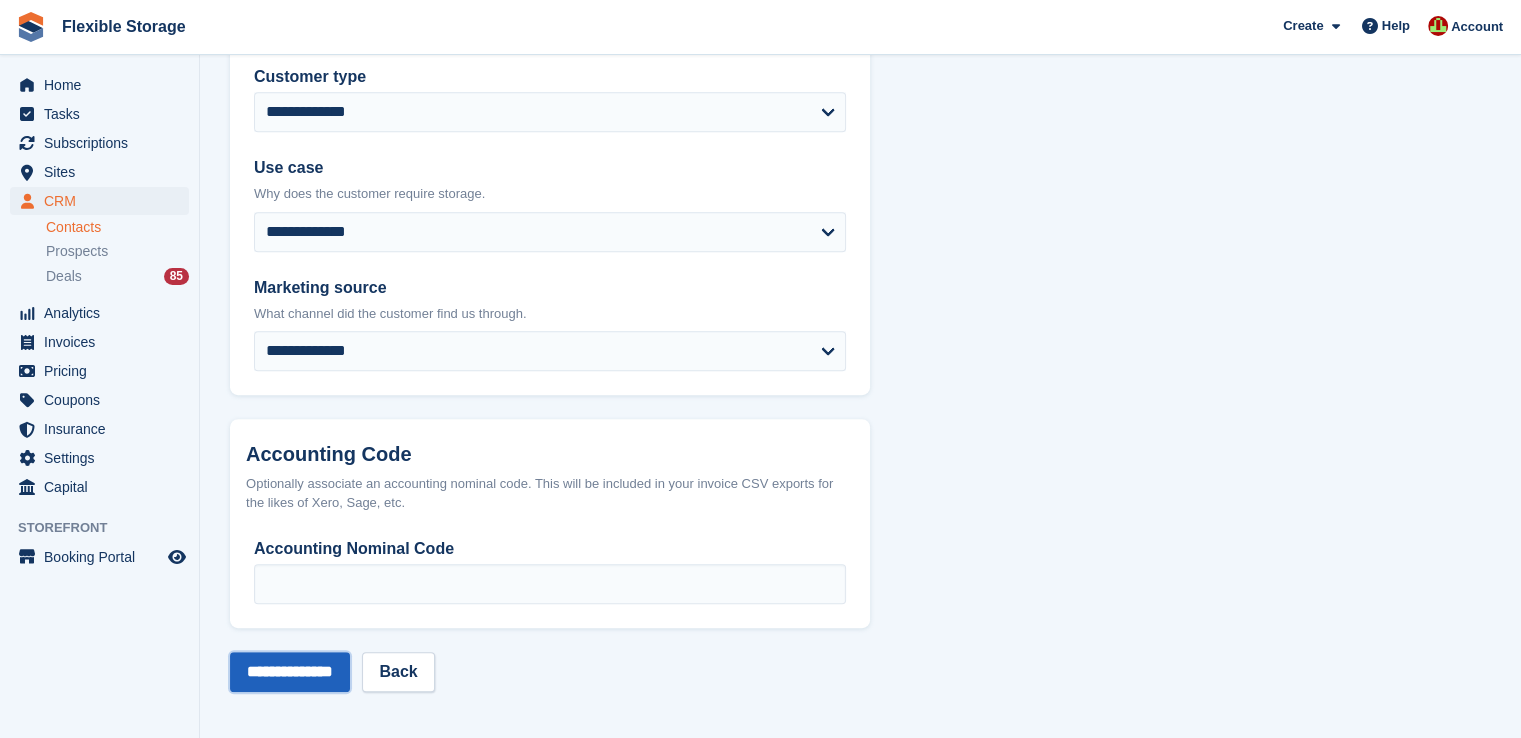 click on "**********" at bounding box center [290, 672] 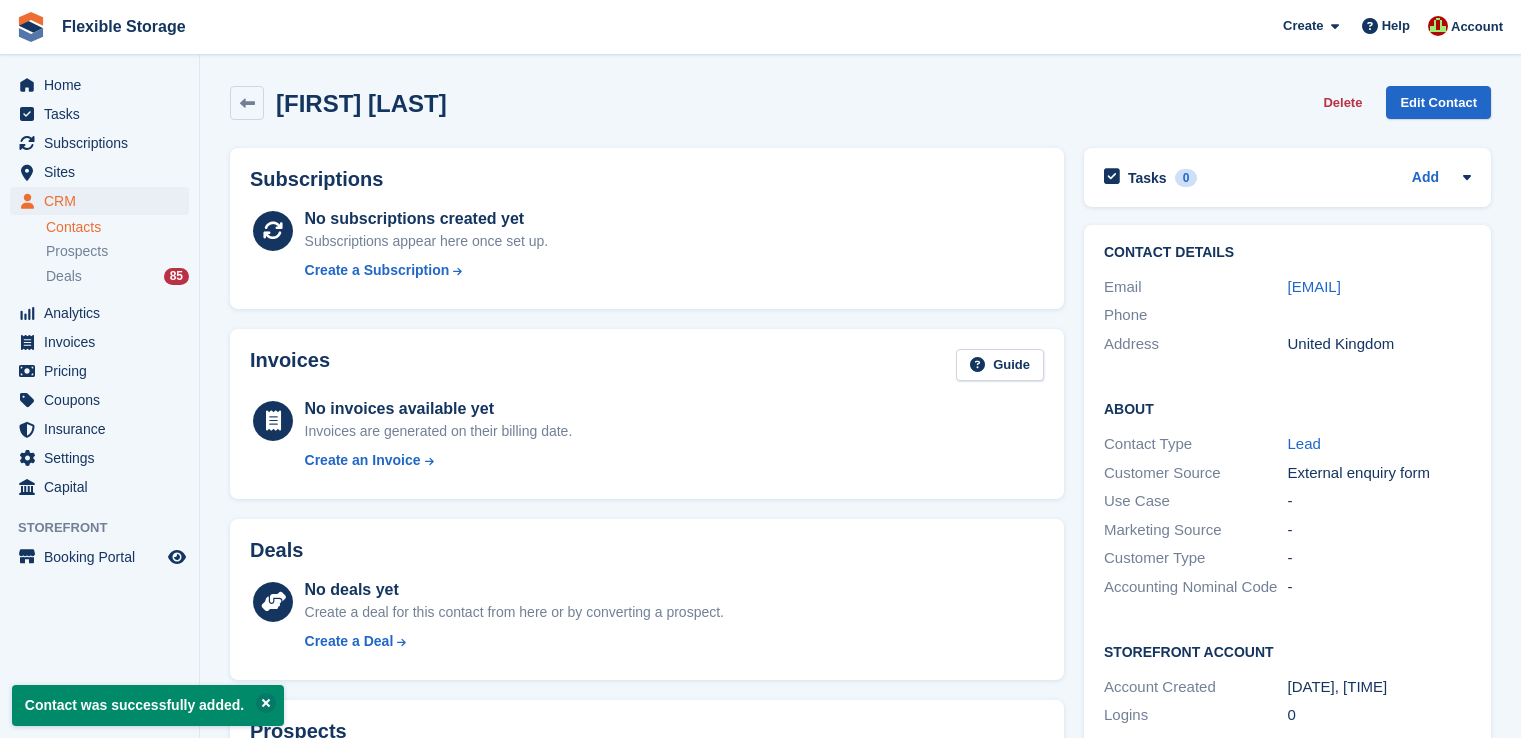 scroll, scrollTop: 0, scrollLeft: 0, axis: both 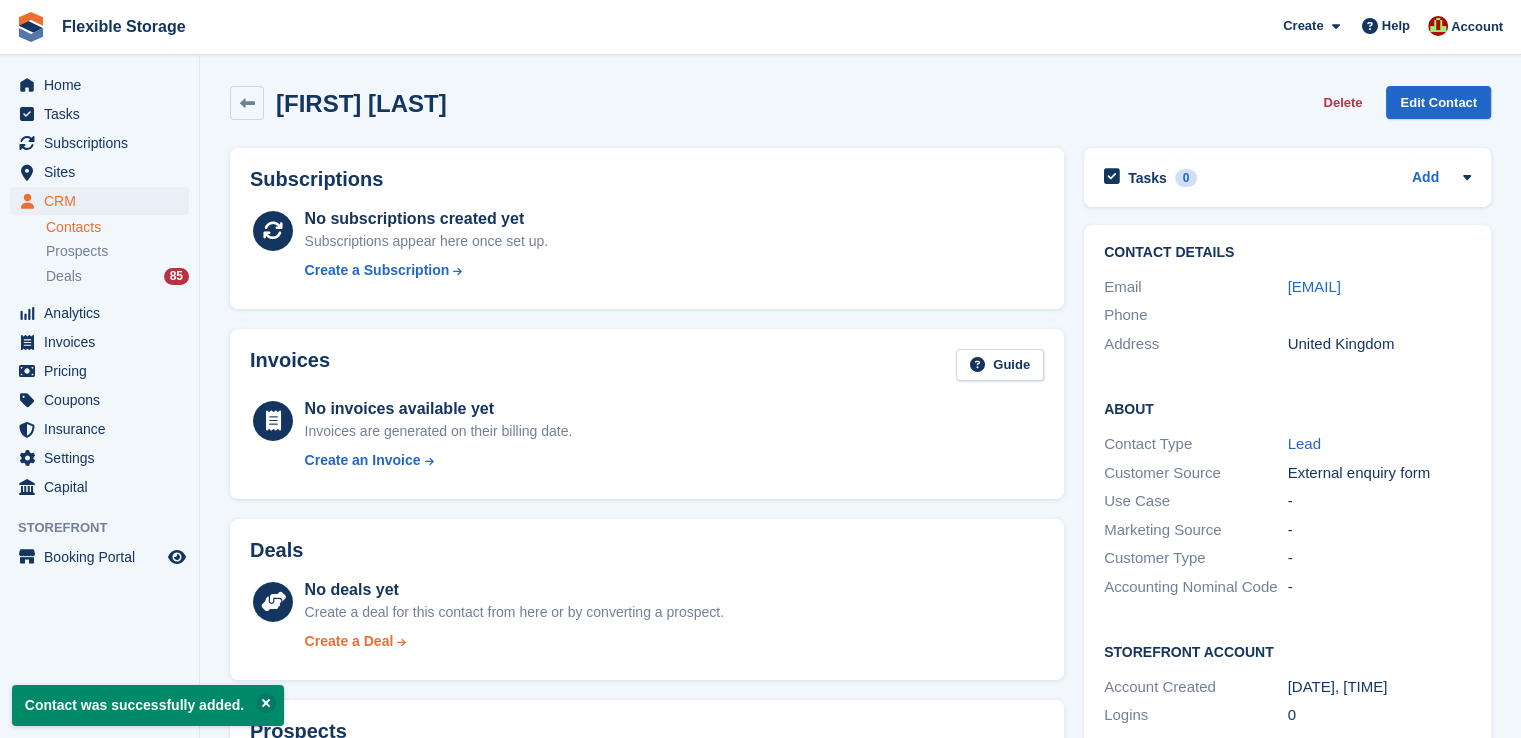 click on "Create a Deal" at bounding box center (349, 641) 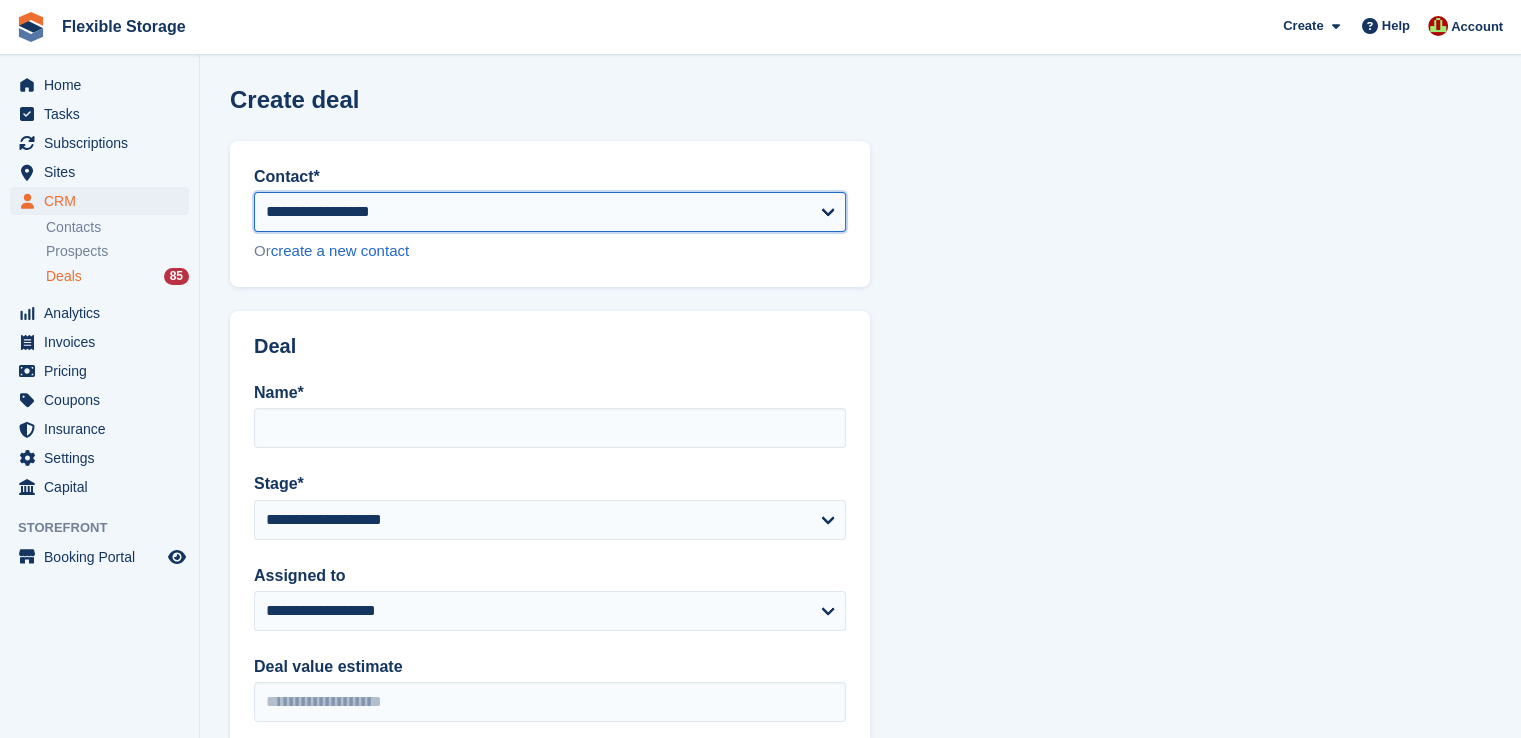 click on "**********" at bounding box center [550, 212] 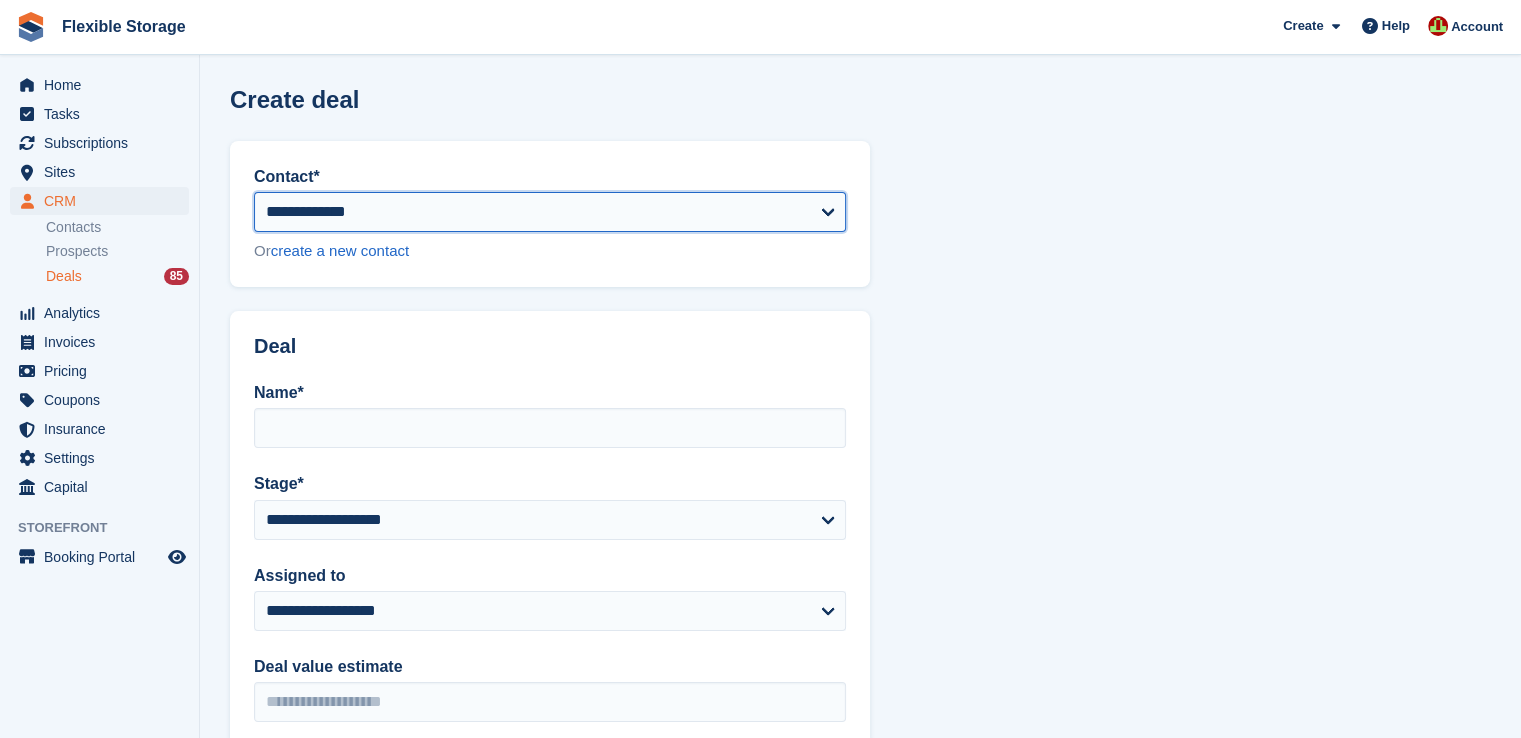 click on "**********" at bounding box center [550, 212] 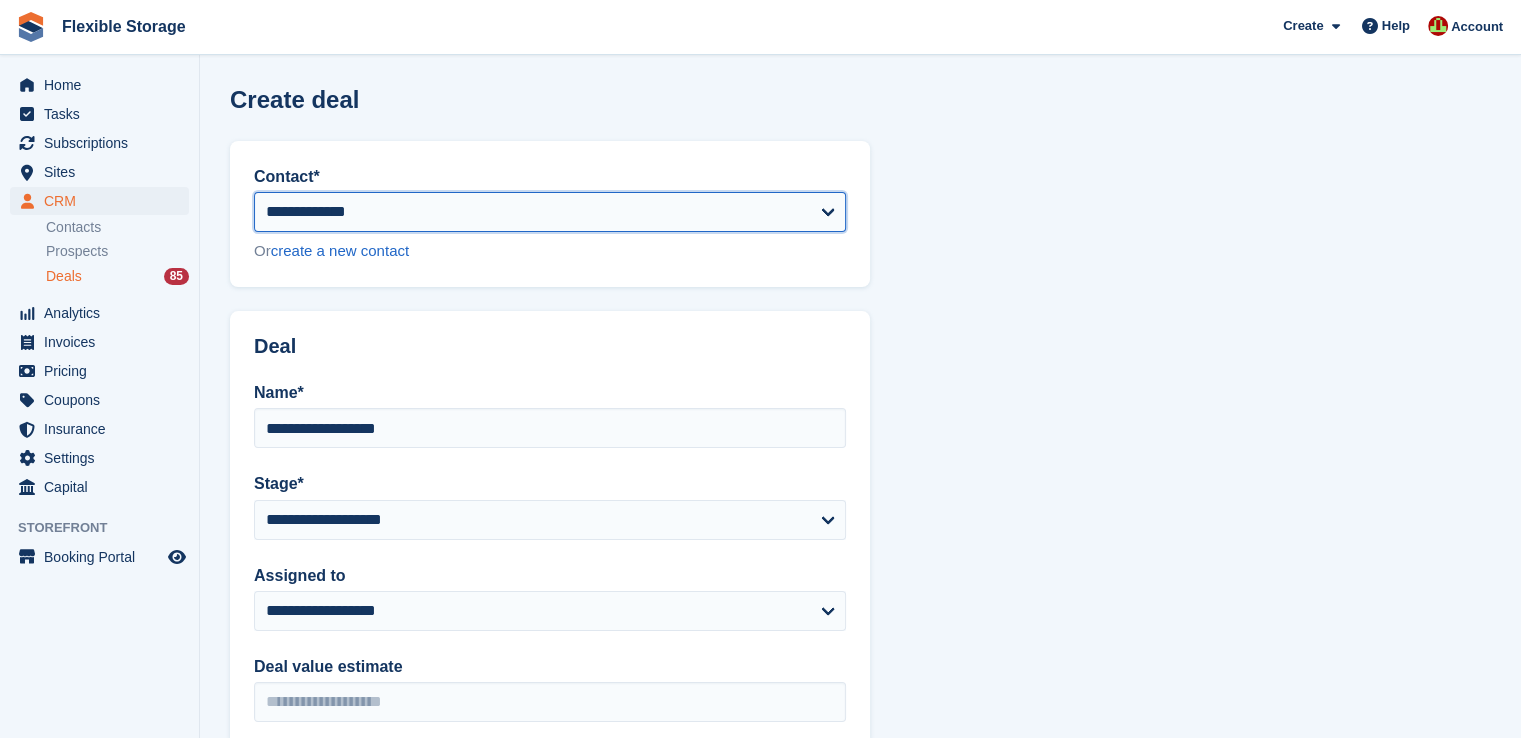 scroll, scrollTop: 300, scrollLeft: 0, axis: vertical 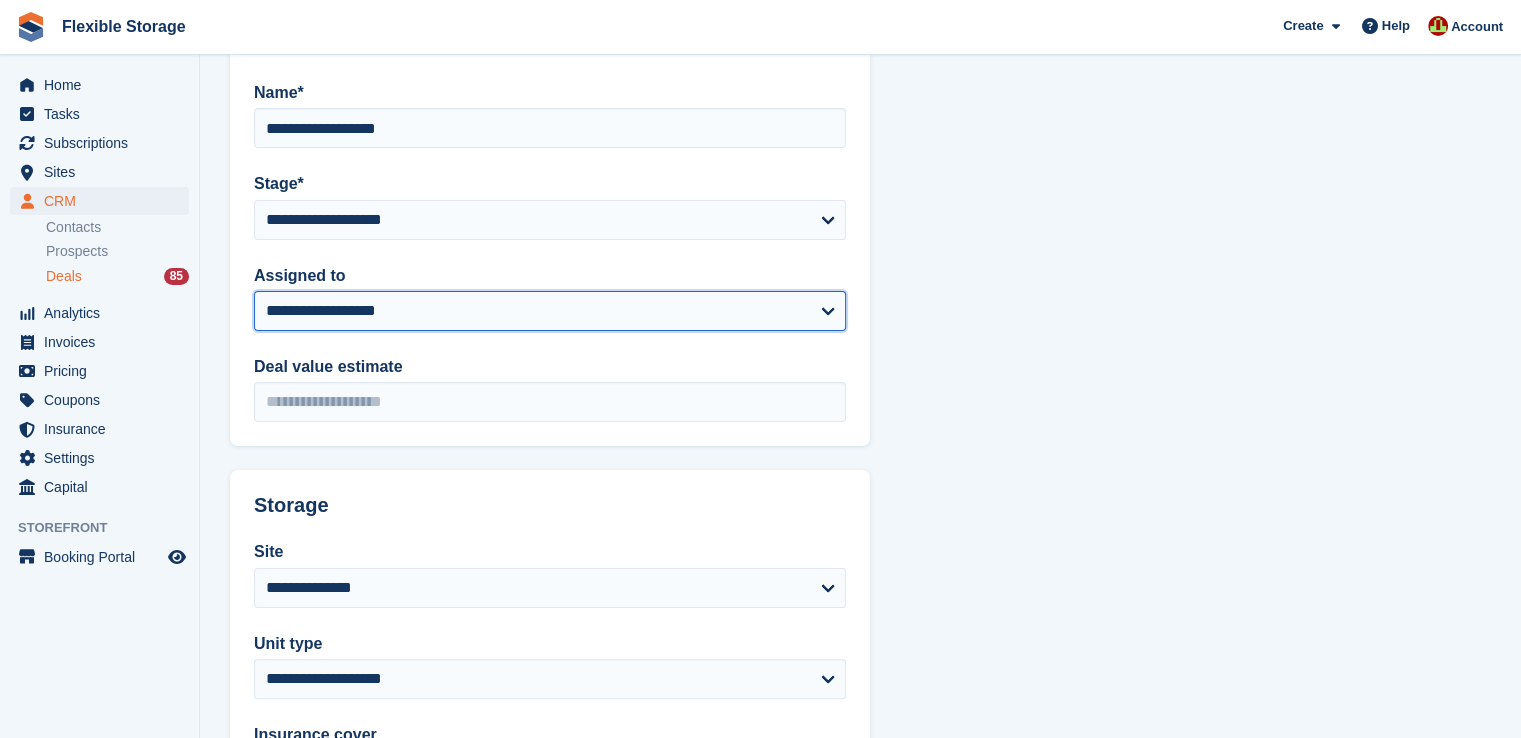 click on "**********" at bounding box center [550, 311] 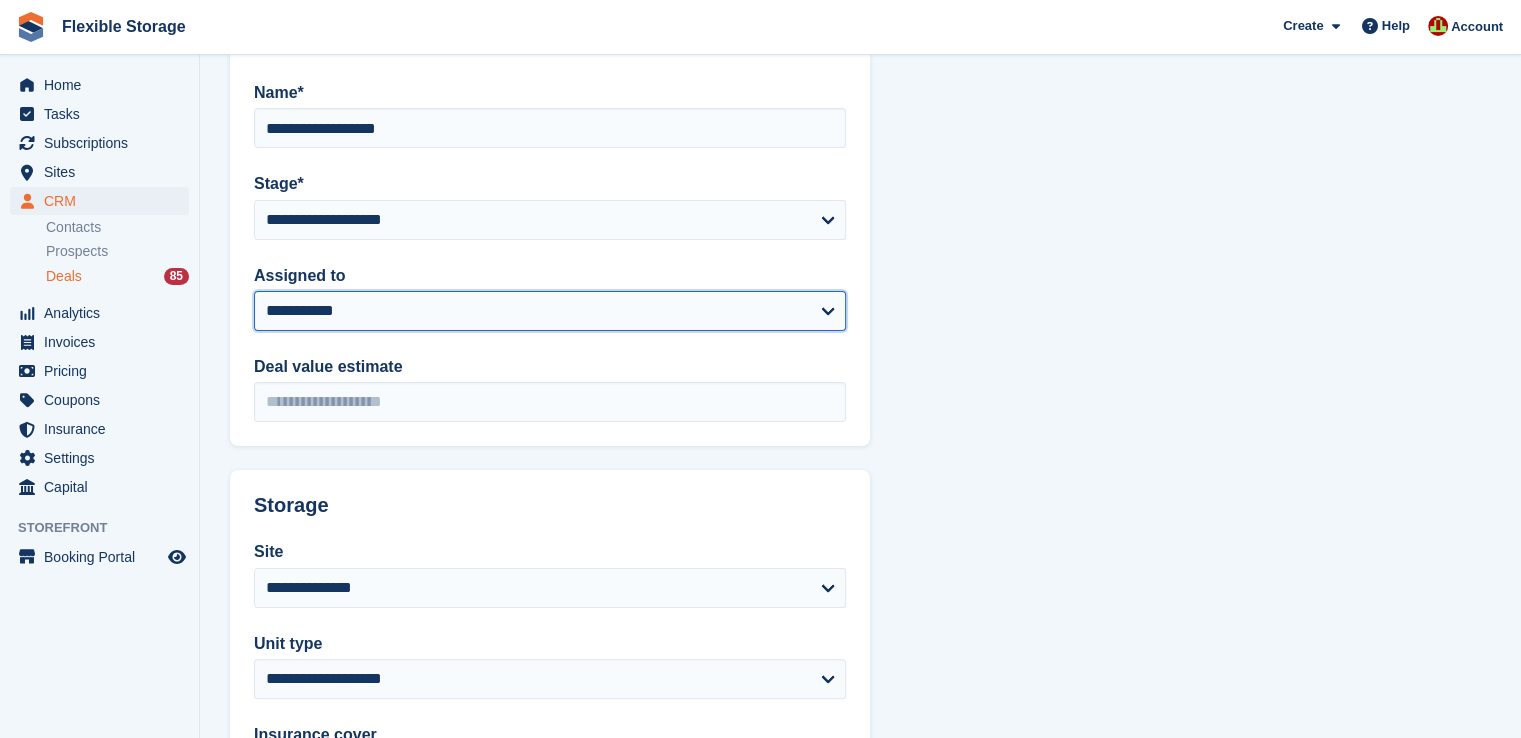 click on "**********" at bounding box center (550, 311) 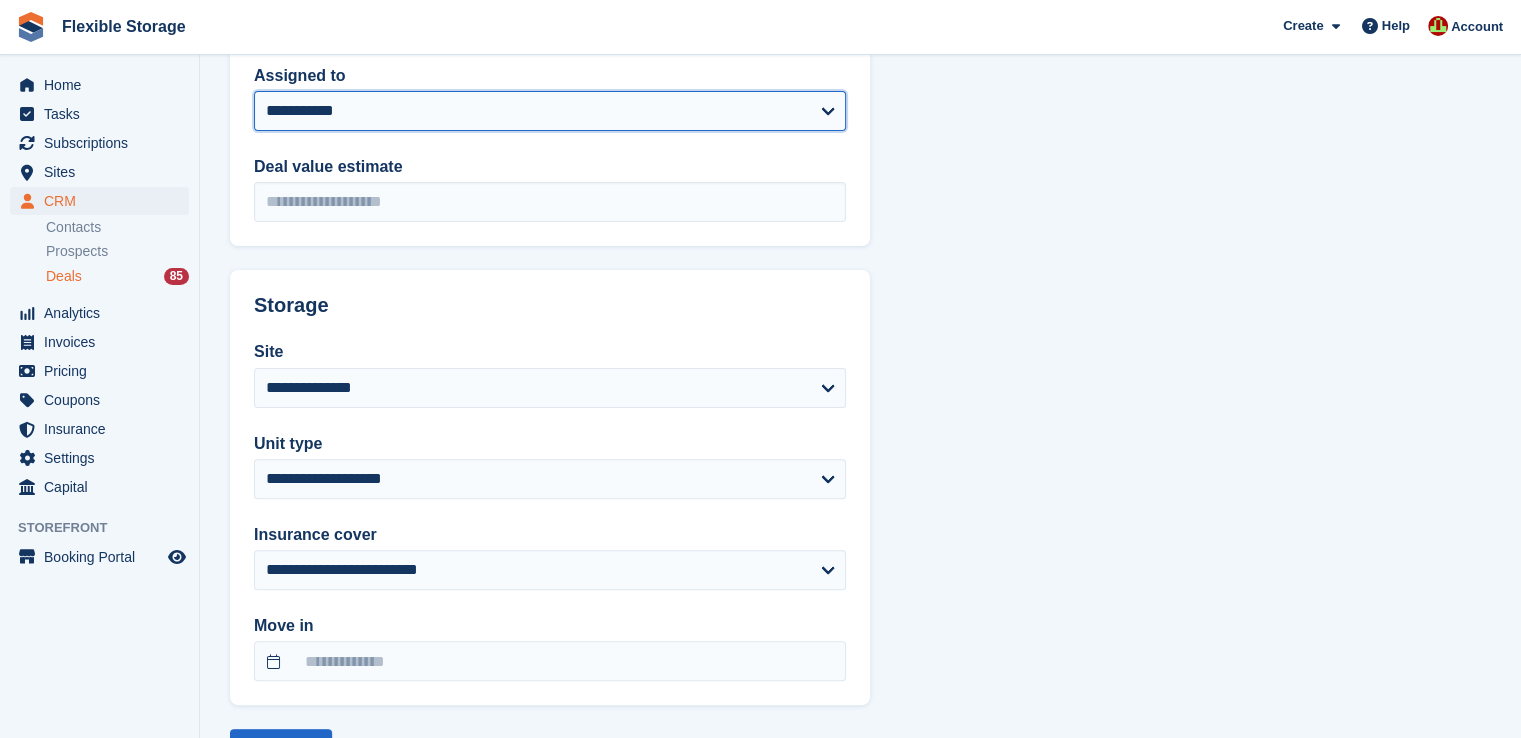 scroll, scrollTop: 585, scrollLeft: 0, axis: vertical 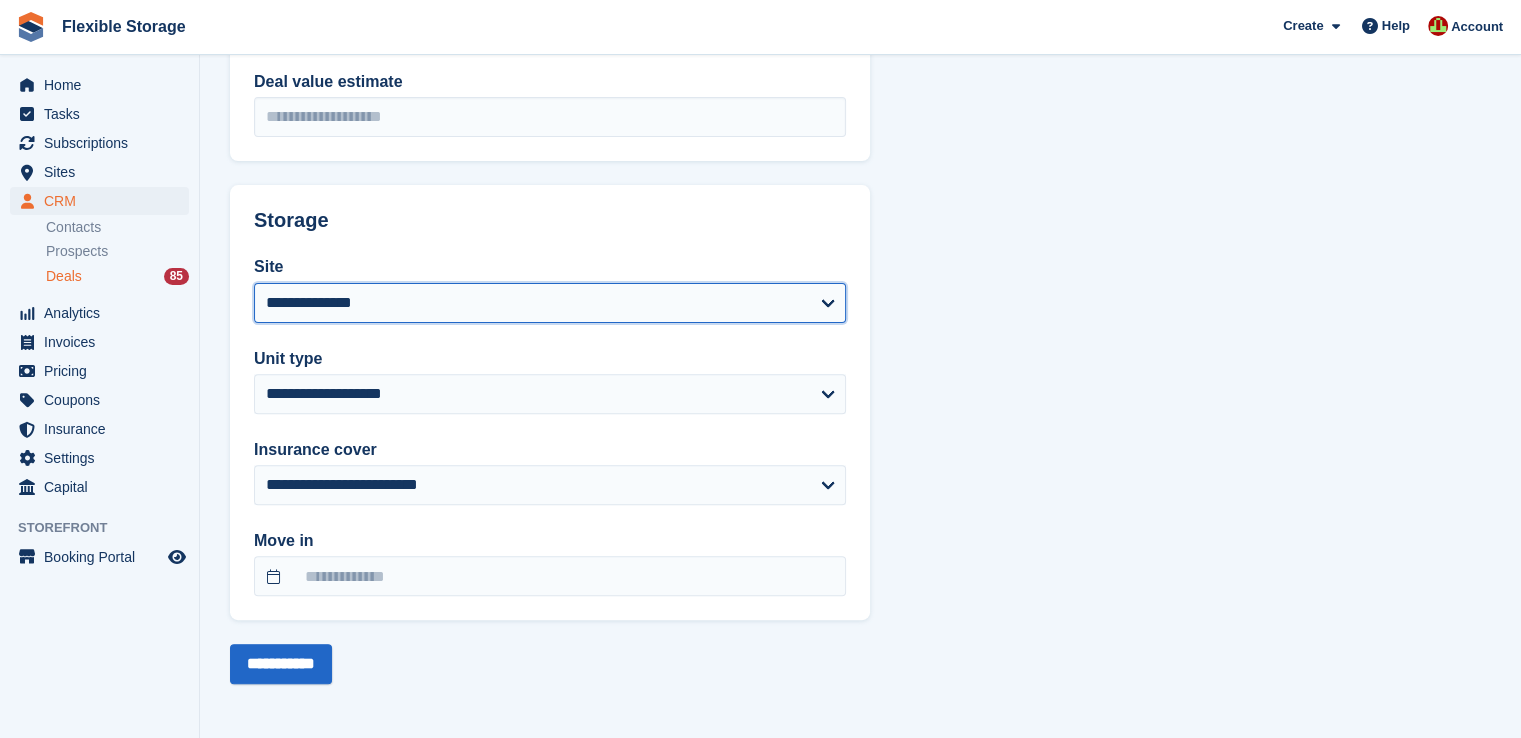 click on "**********" at bounding box center [550, 303] 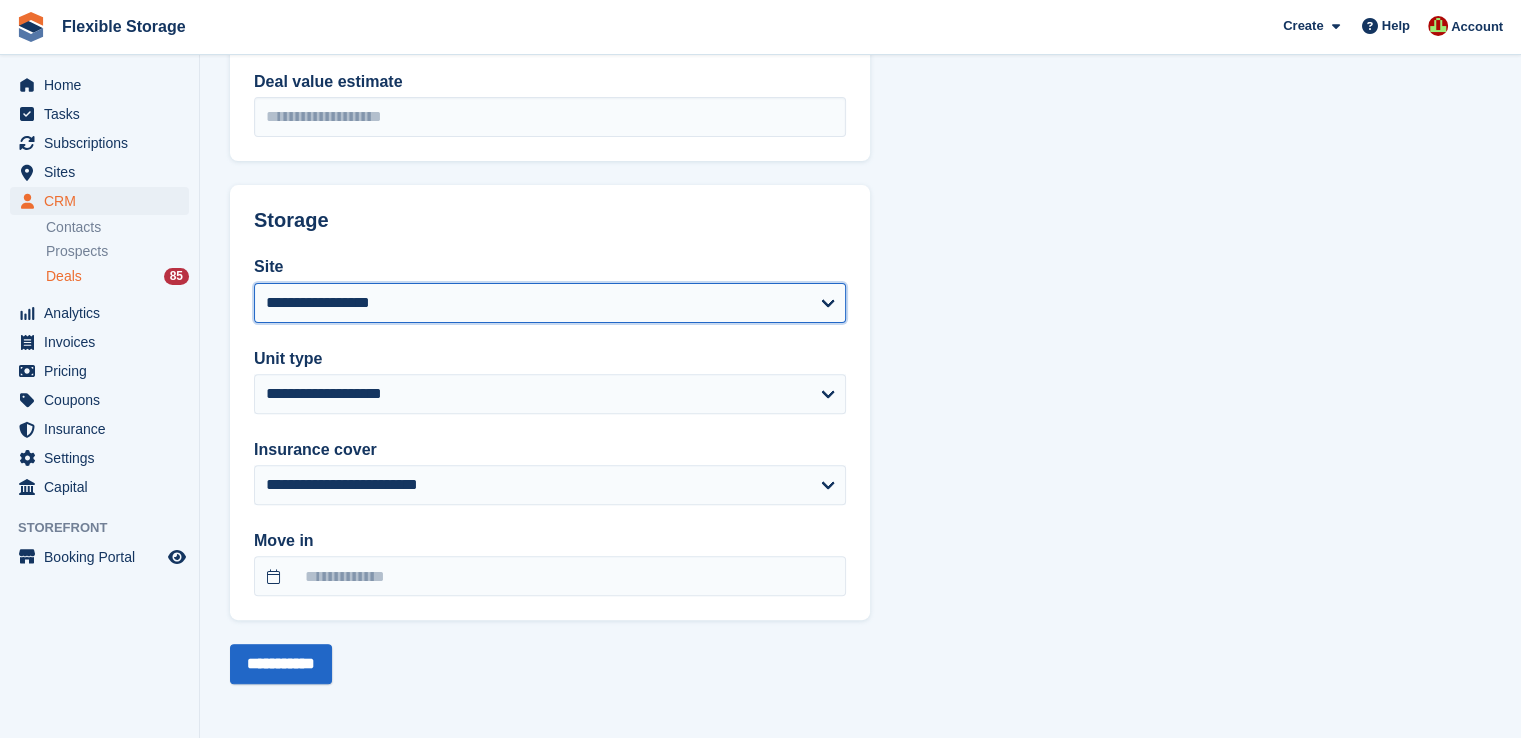 click on "**********" at bounding box center [550, 303] 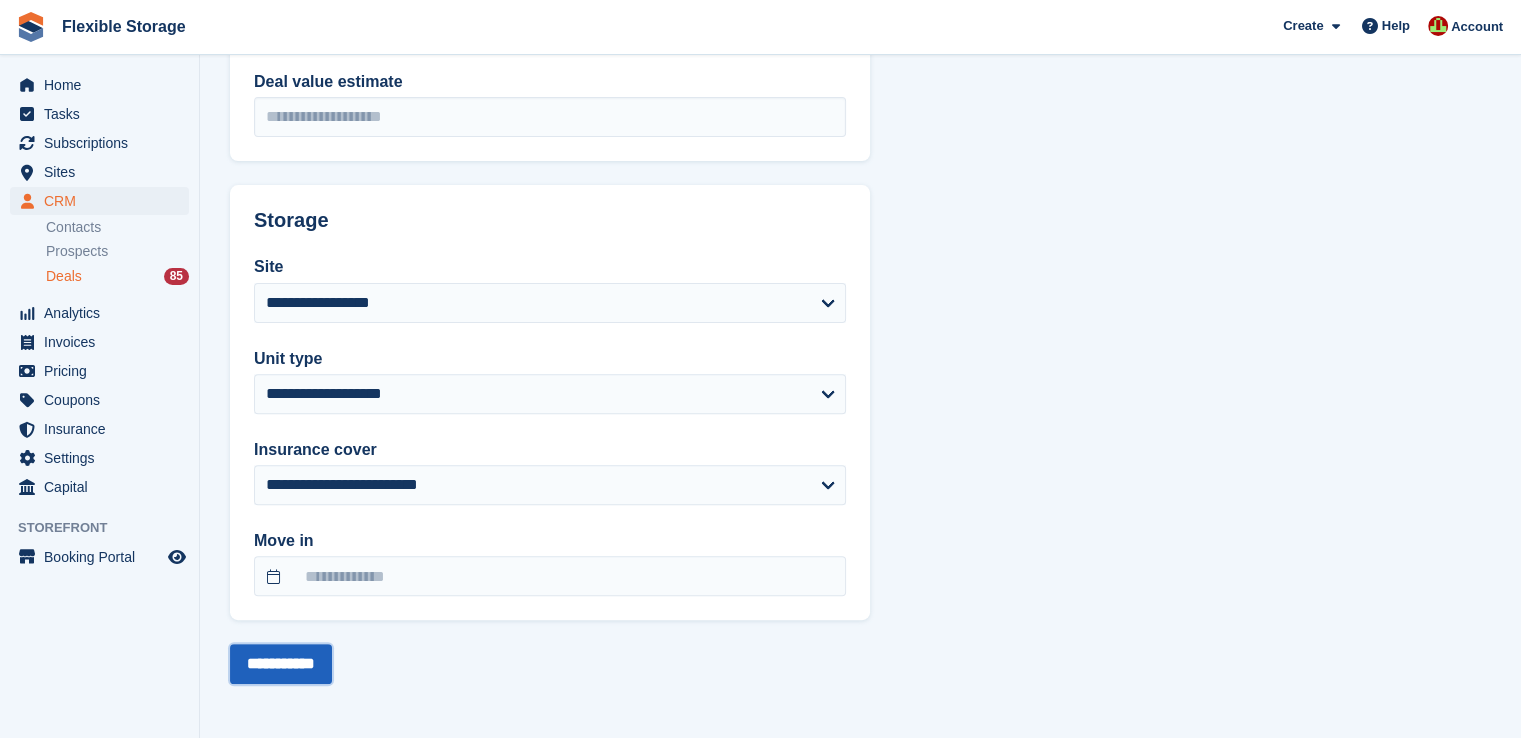 click on "**********" at bounding box center [281, 664] 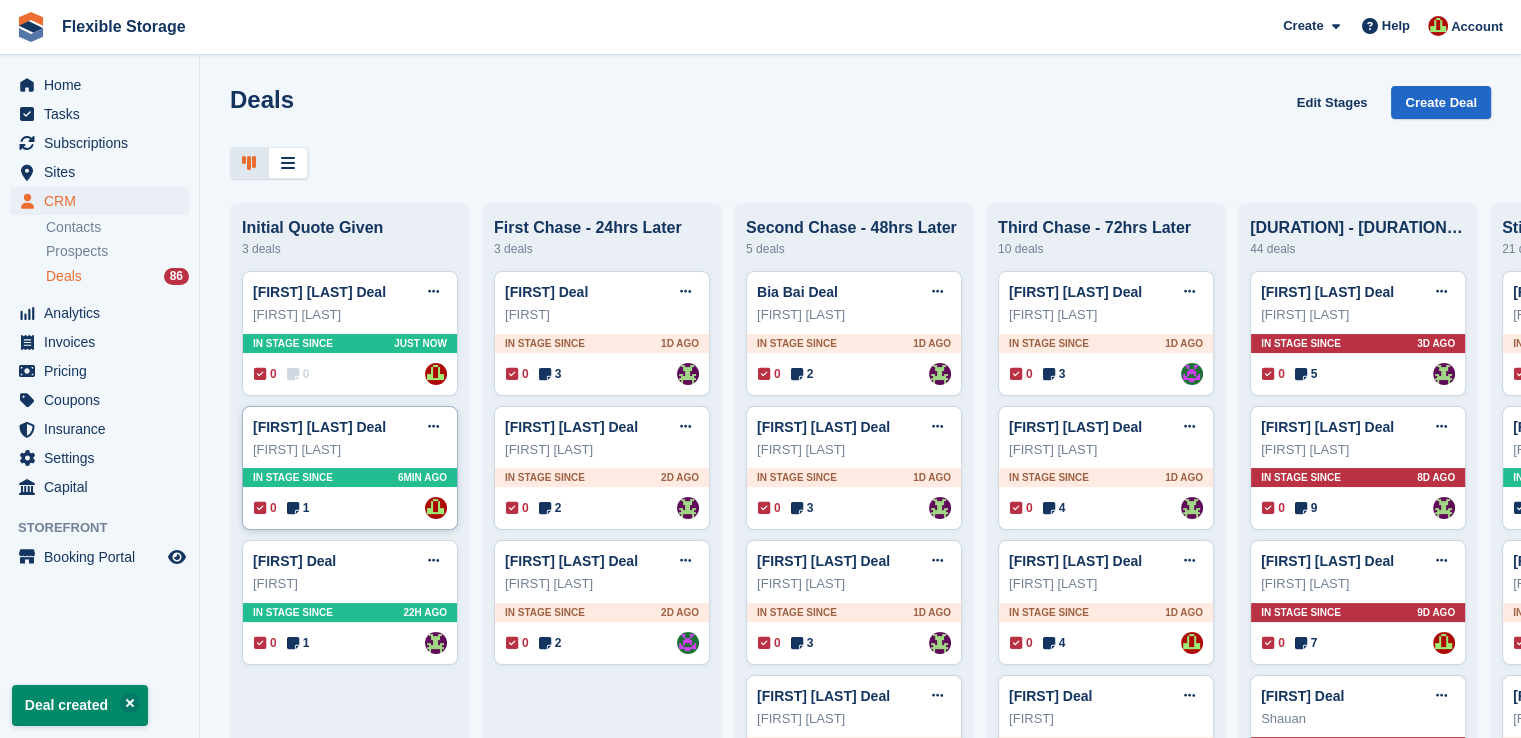 scroll, scrollTop: 0, scrollLeft: 0, axis: both 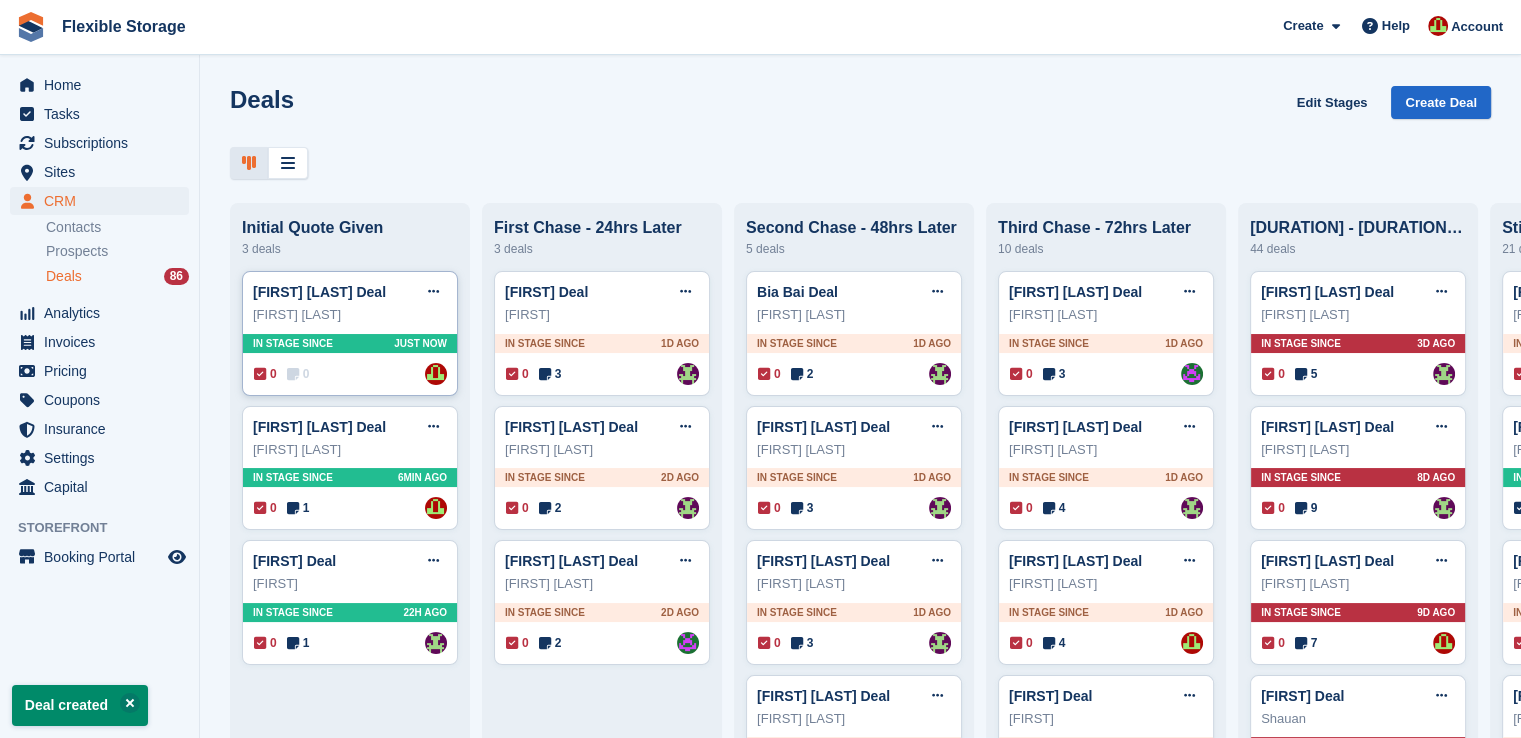 click on "0
0
Assigned to David Jones" at bounding box center [350, 374] 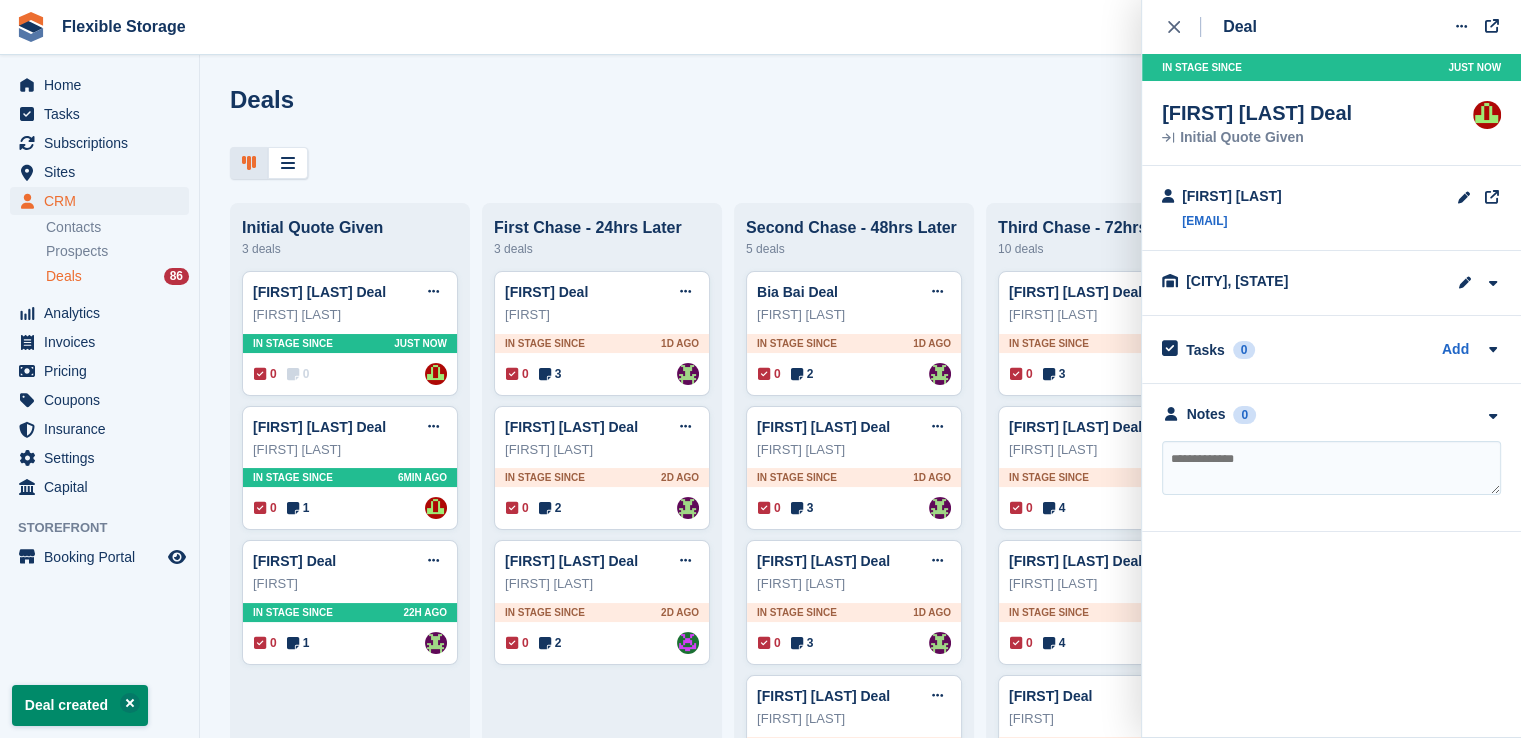 click at bounding box center [1331, 468] 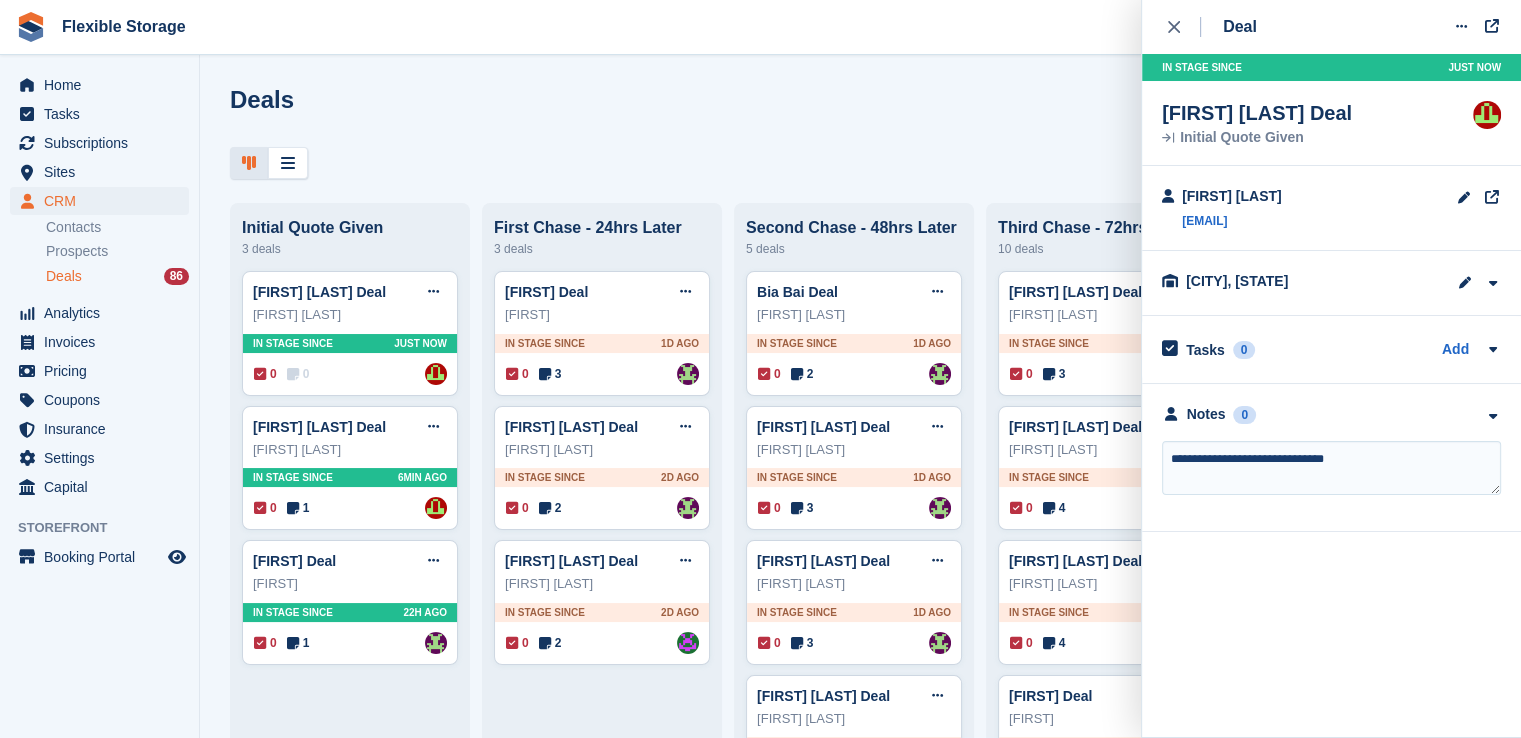type on "**********" 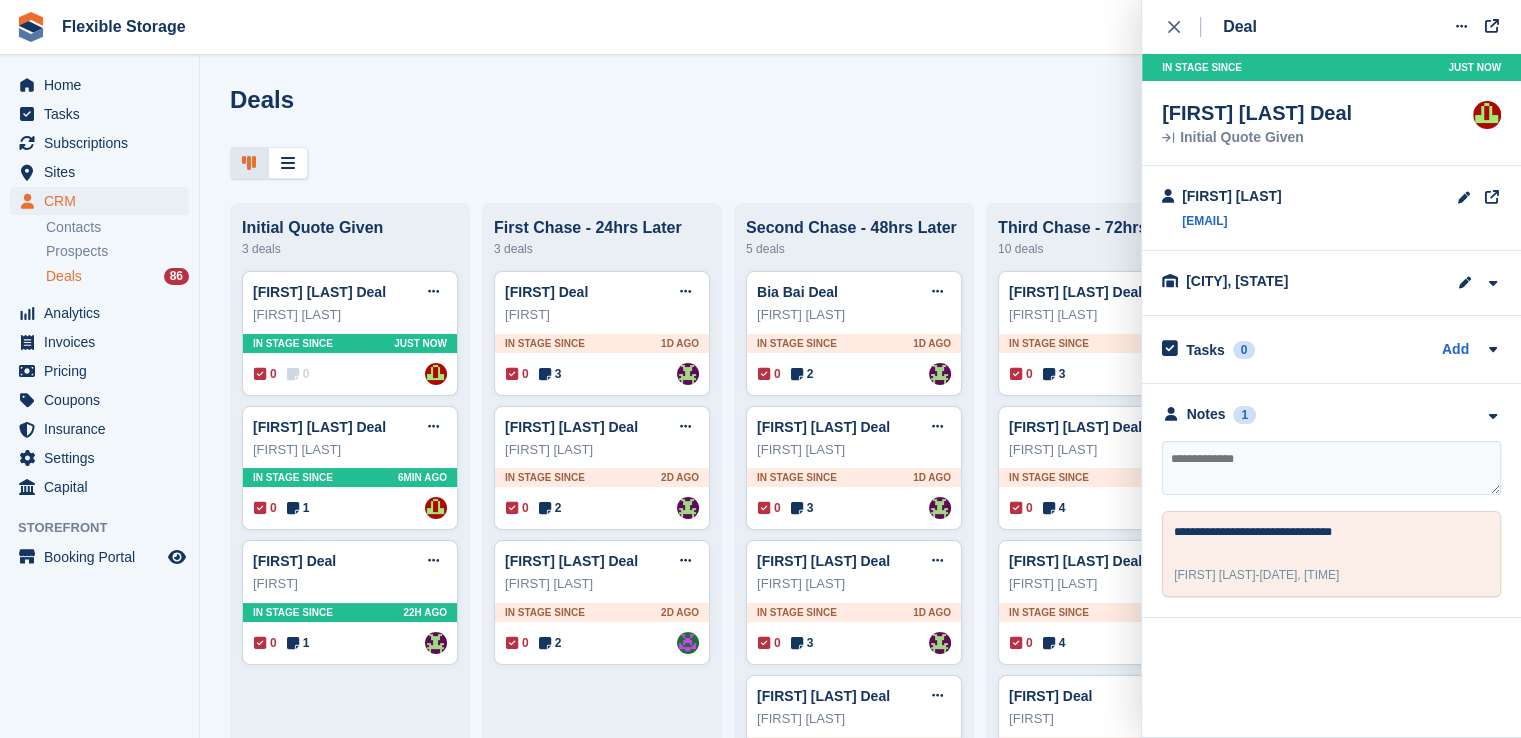 click at bounding box center (1331, 468) 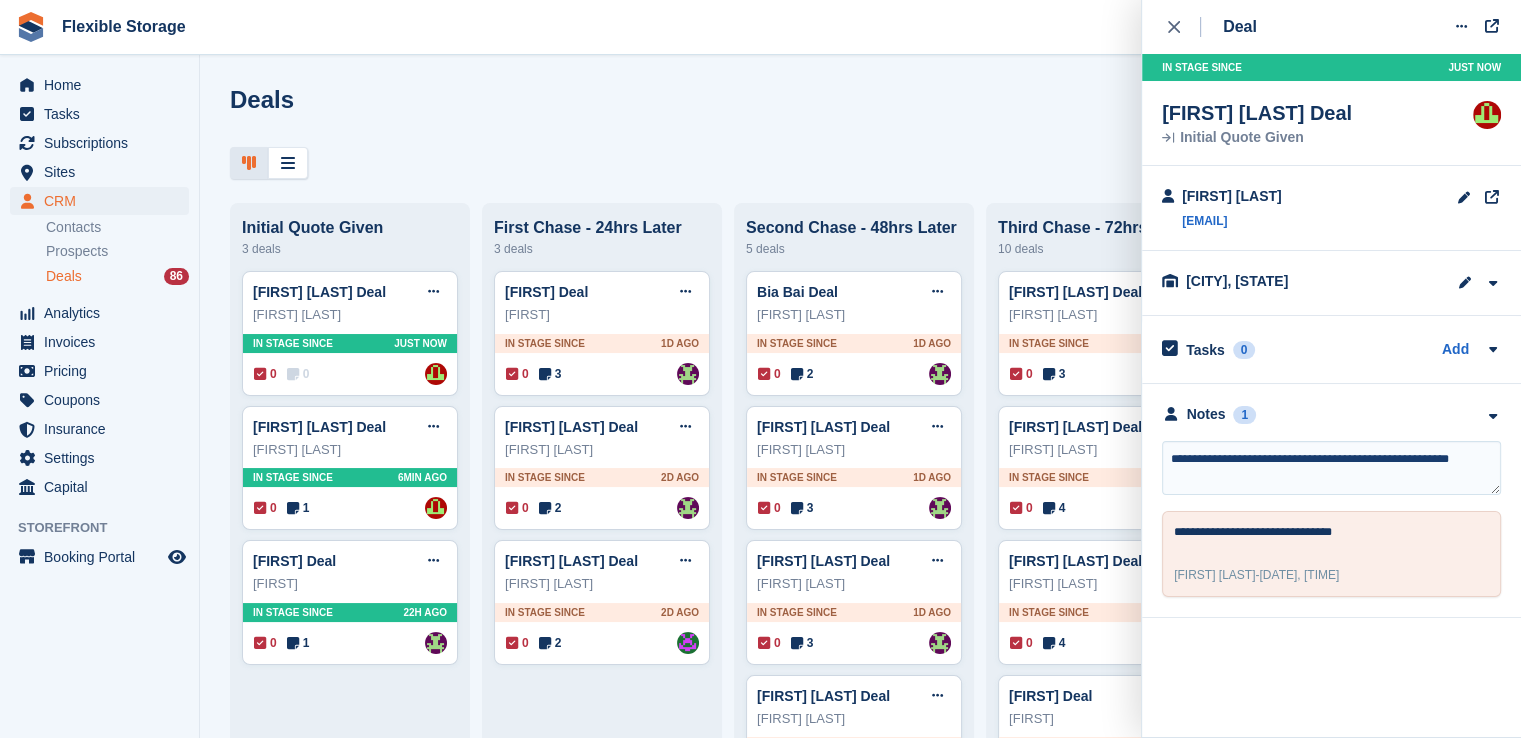 type on "**********" 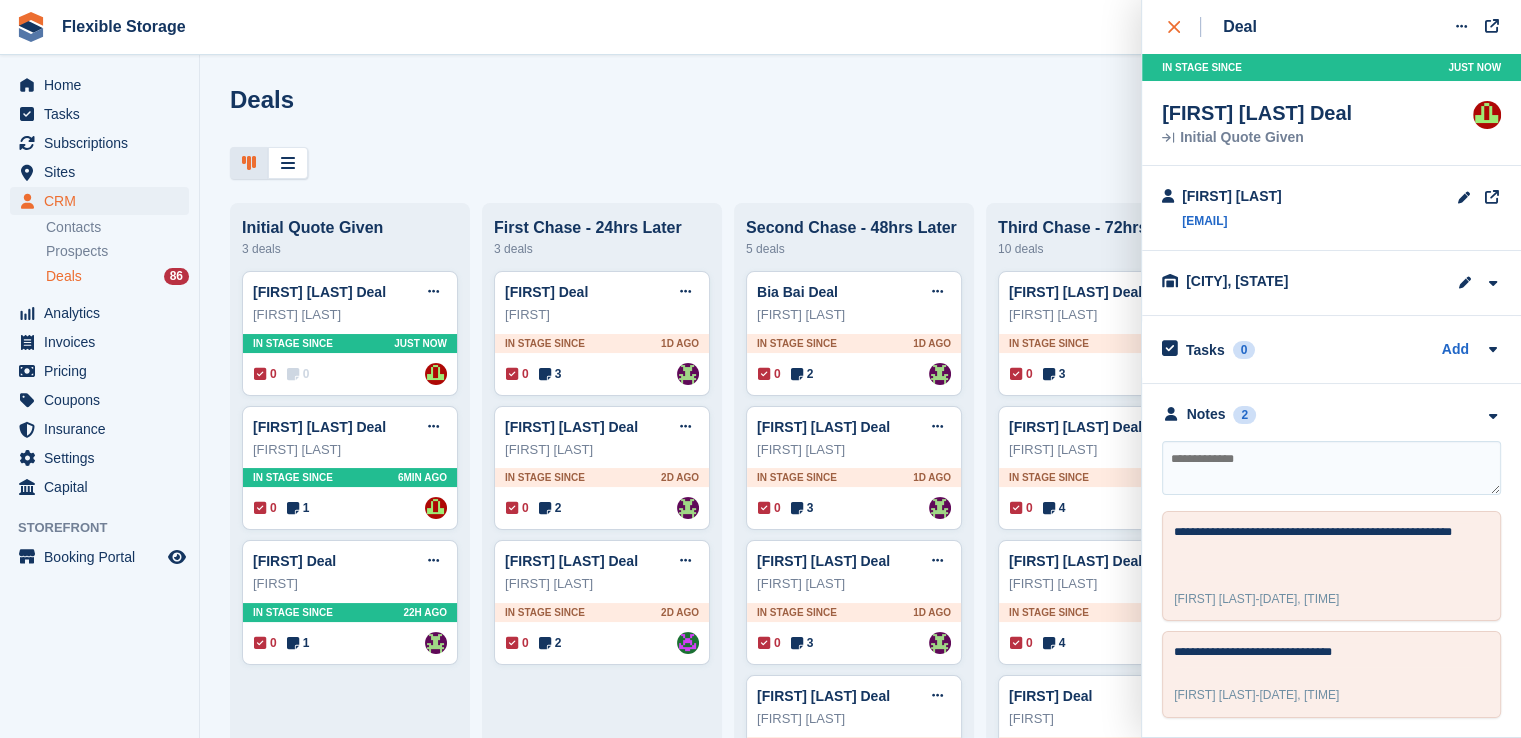 click 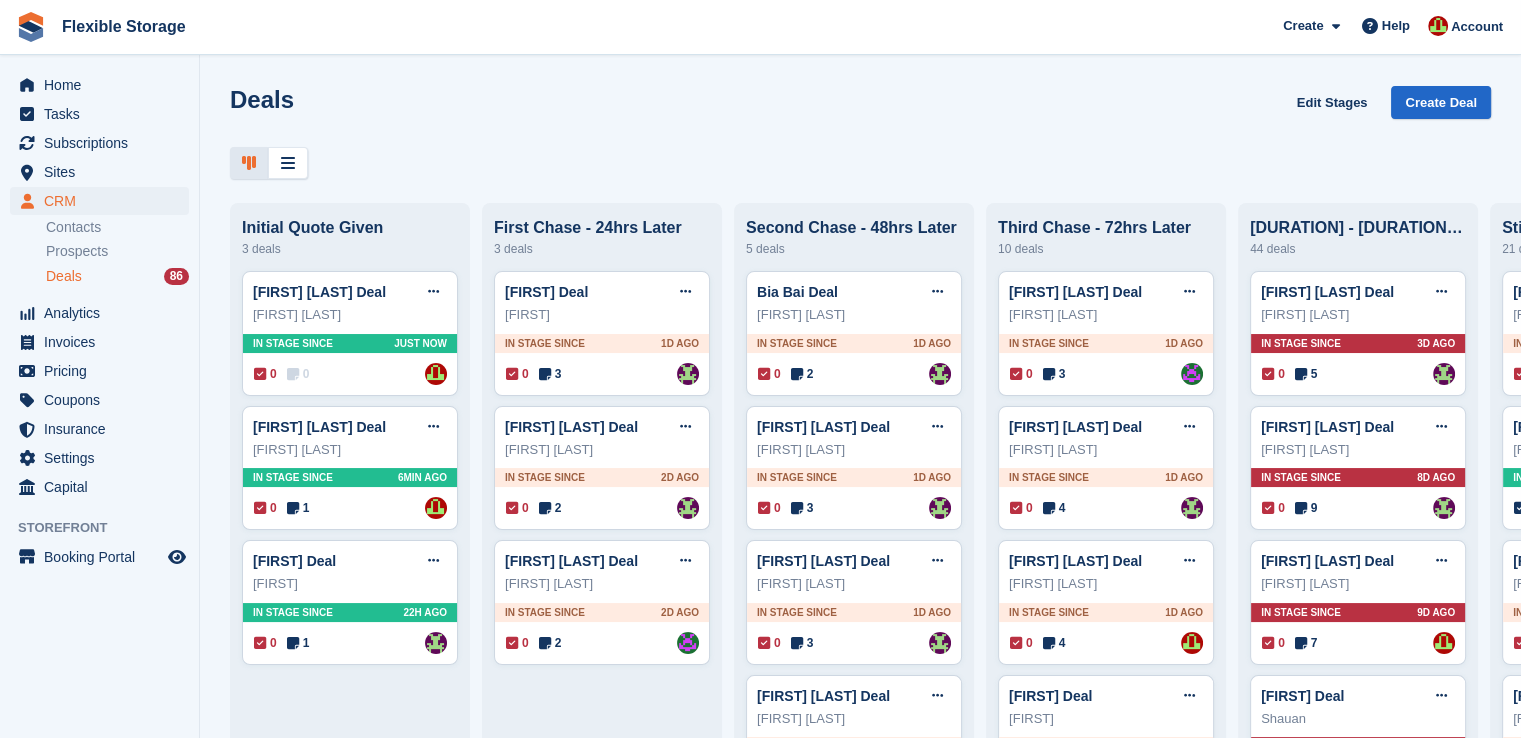 type 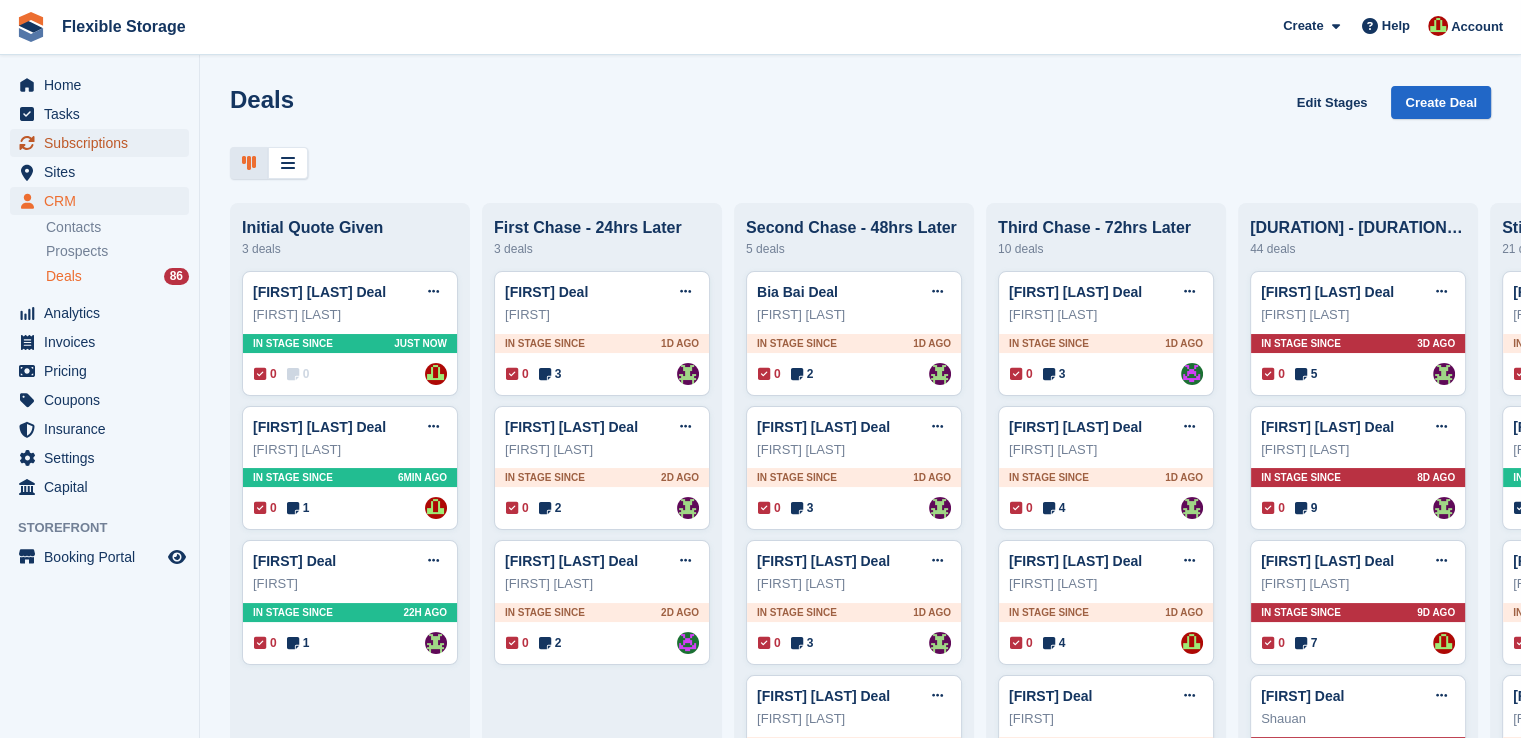 click on "Subscriptions" at bounding box center (104, 143) 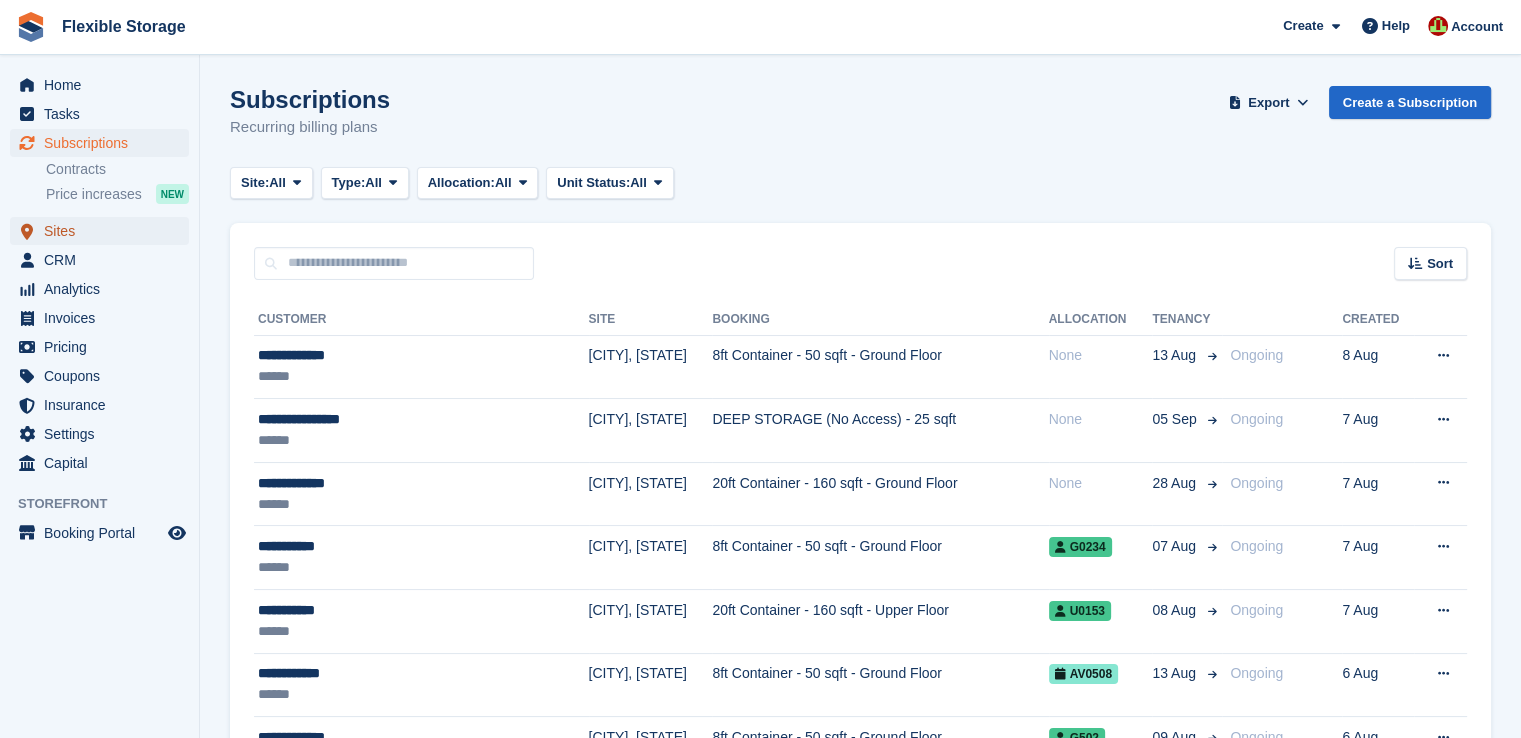 click on "Sites" at bounding box center (104, 231) 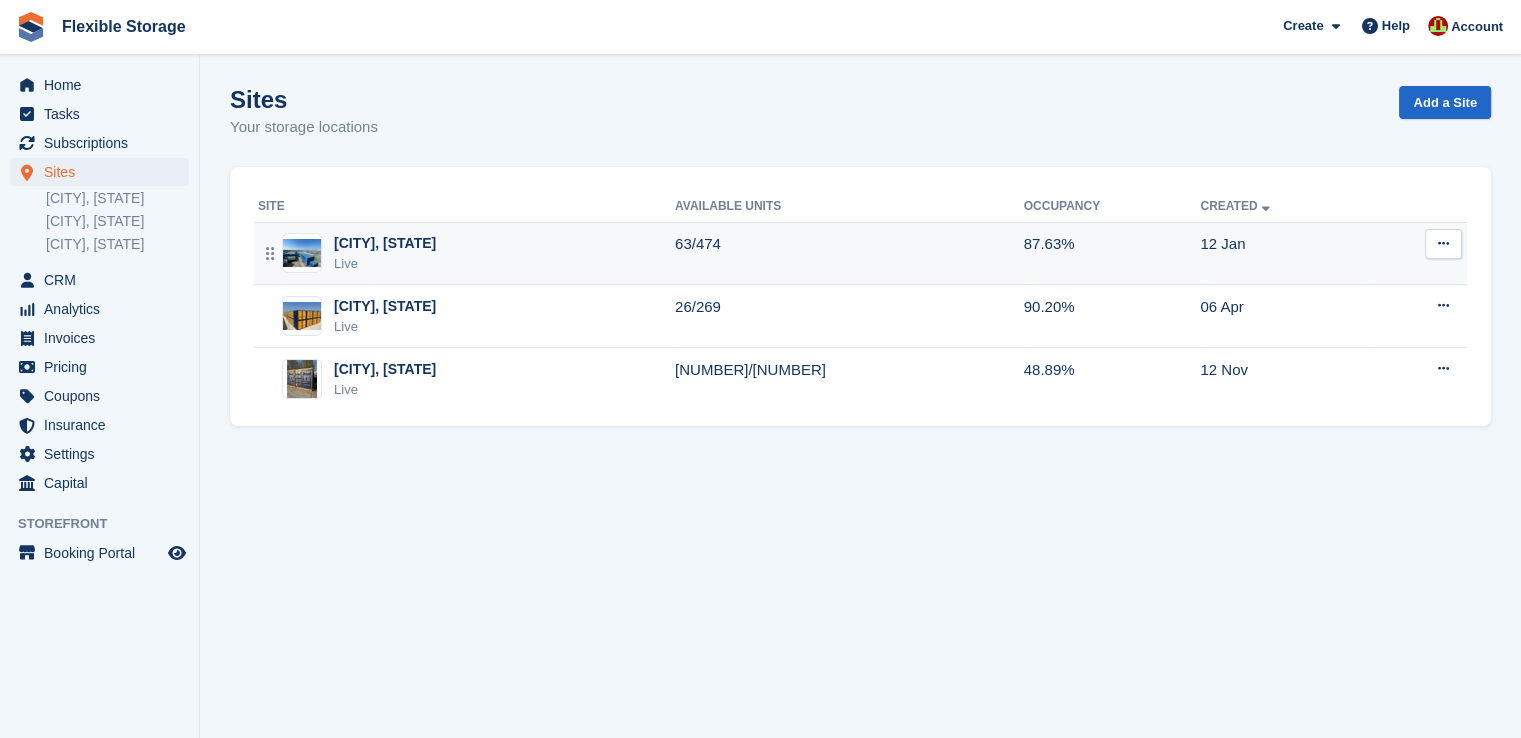 click on "Grays, West Thurrock
Live" at bounding box center (466, 253) 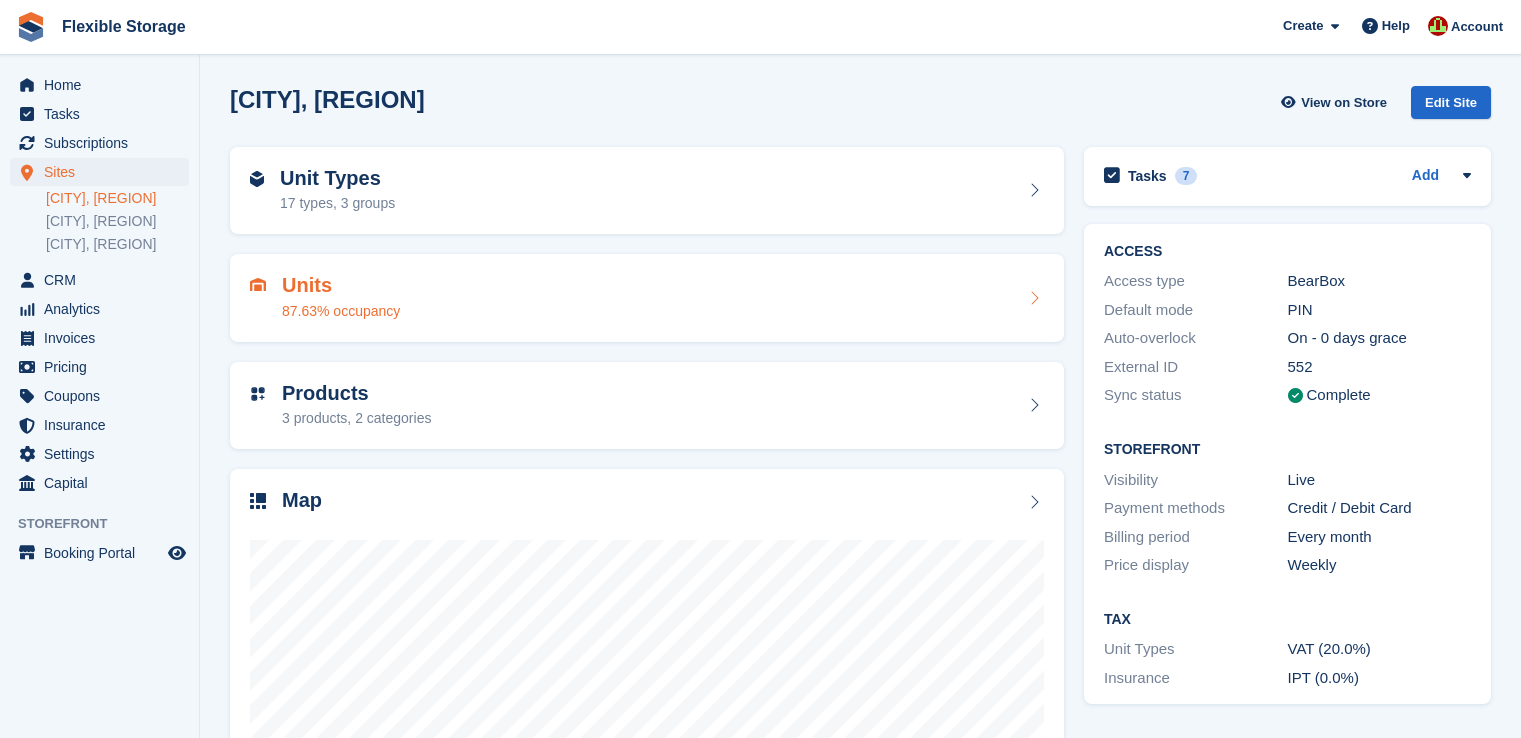 scroll, scrollTop: 0, scrollLeft: 0, axis: both 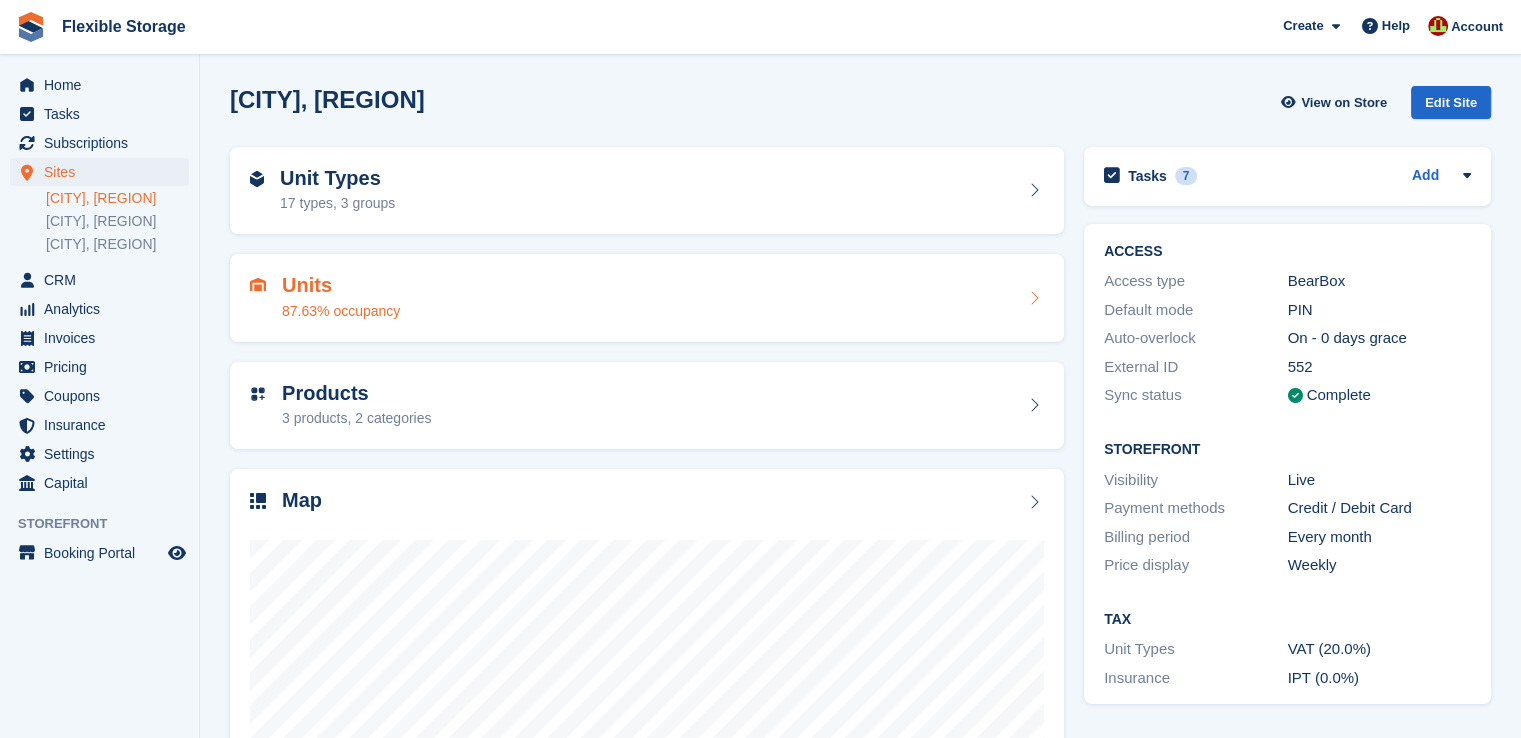 click on "Unit Types
17 types, 3 groups" at bounding box center (647, 191) 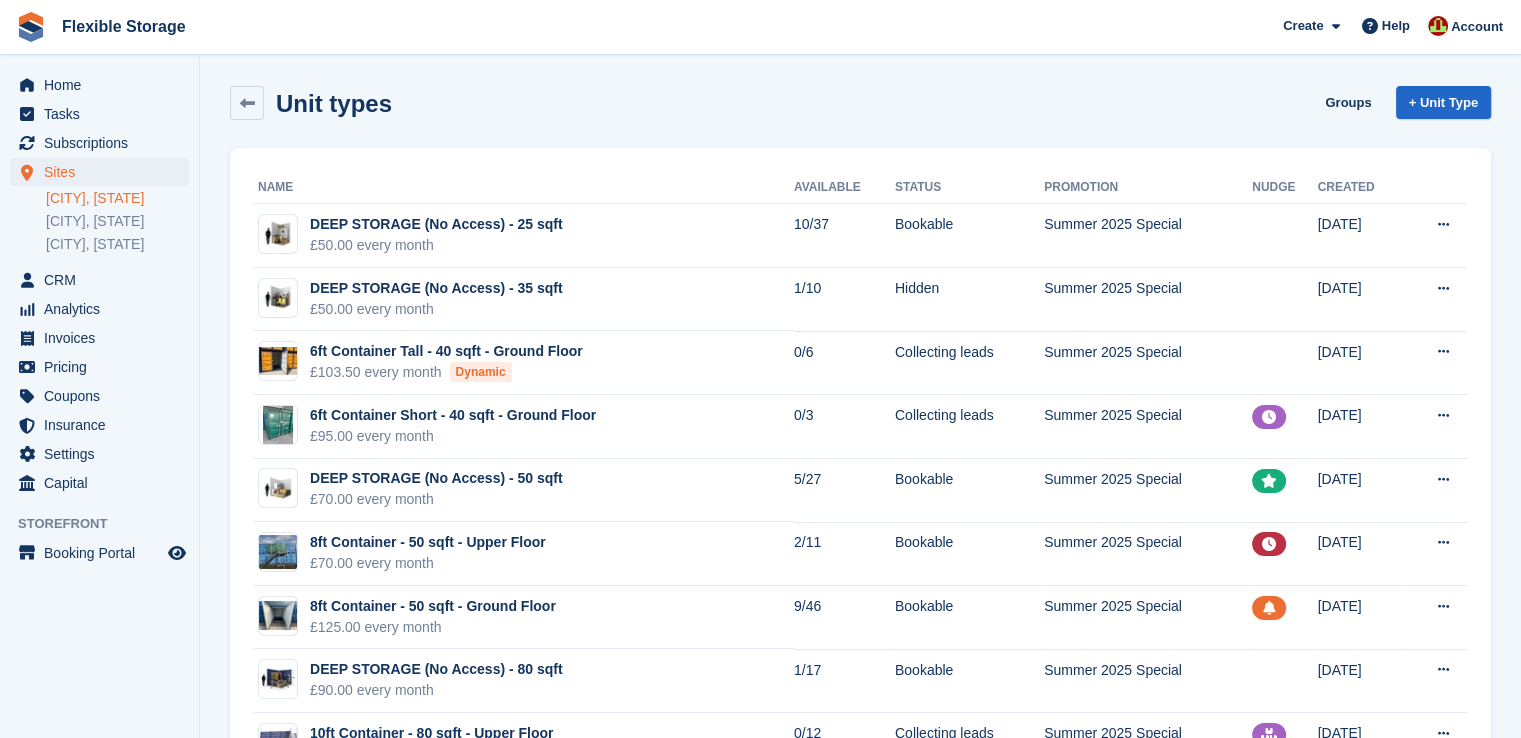 scroll, scrollTop: 500, scrollLeft: 0, axis: vertical 